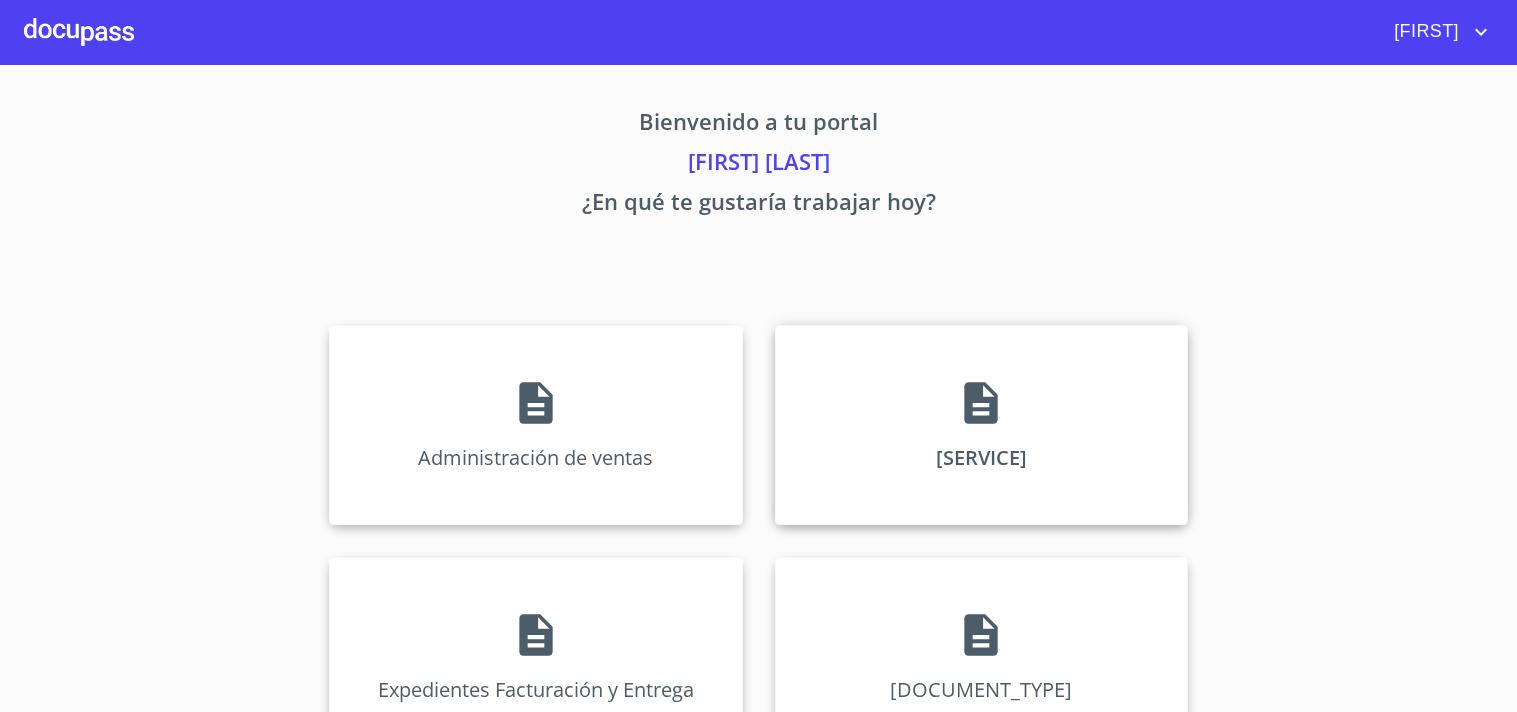scroll, scrollTop: 0, scrollLeft: 0, axis: both 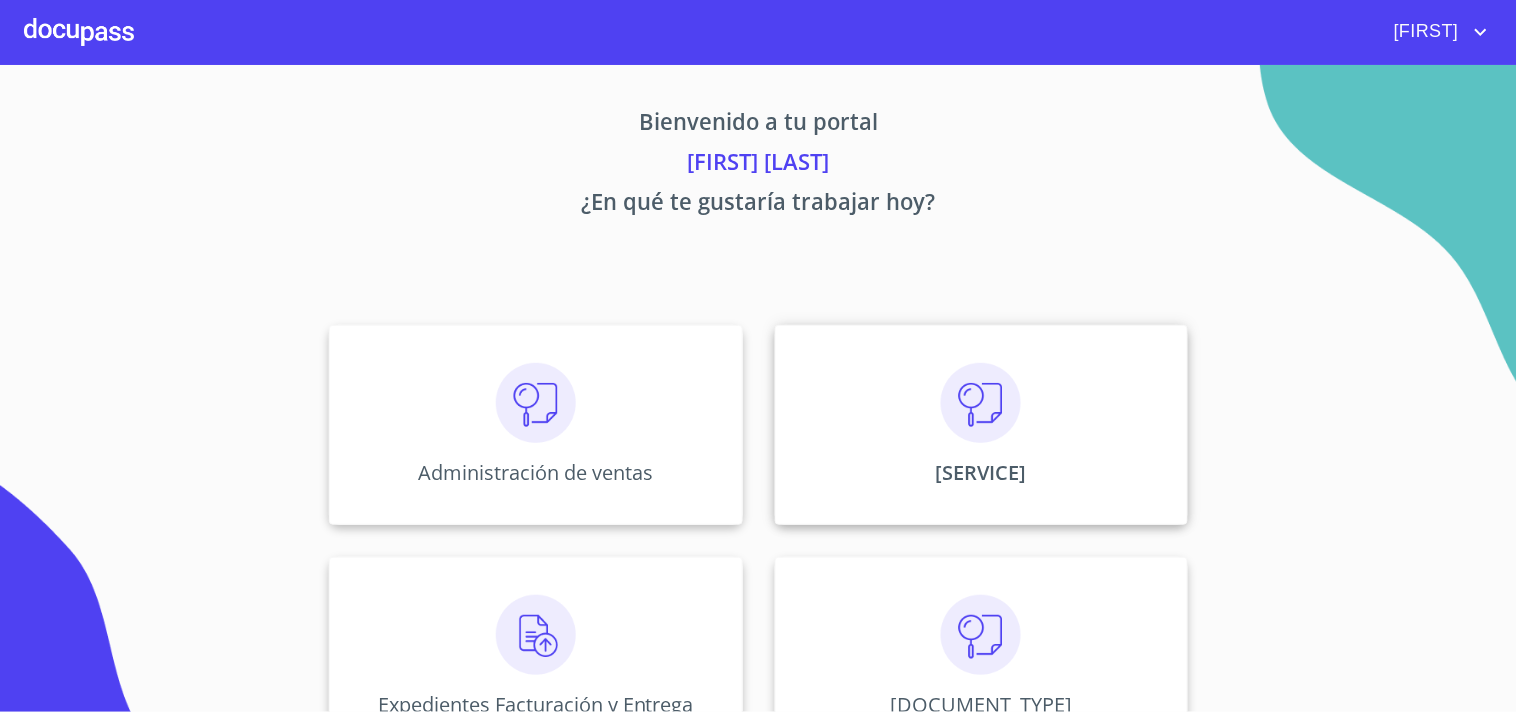 click at bounding box center [536, 403] 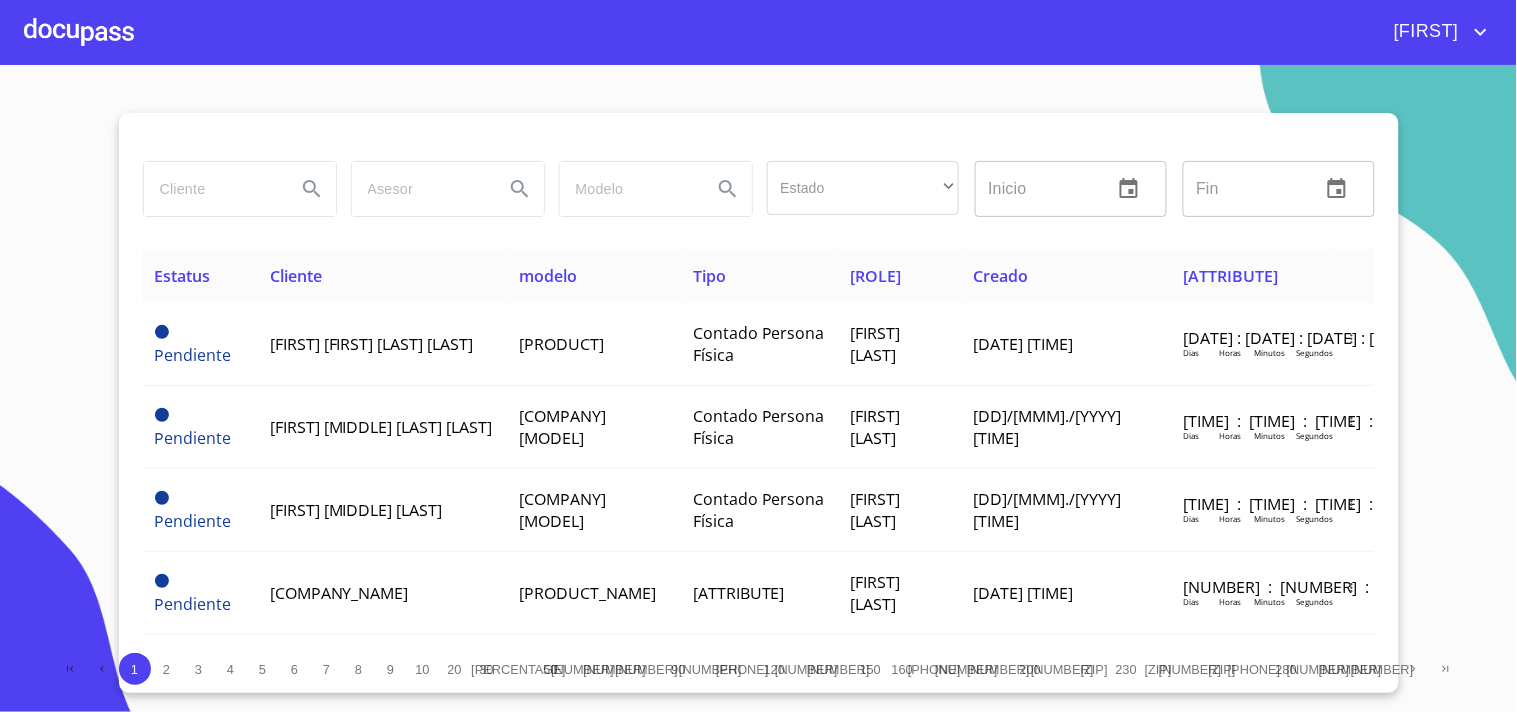 click at bounding box center [212, 189] 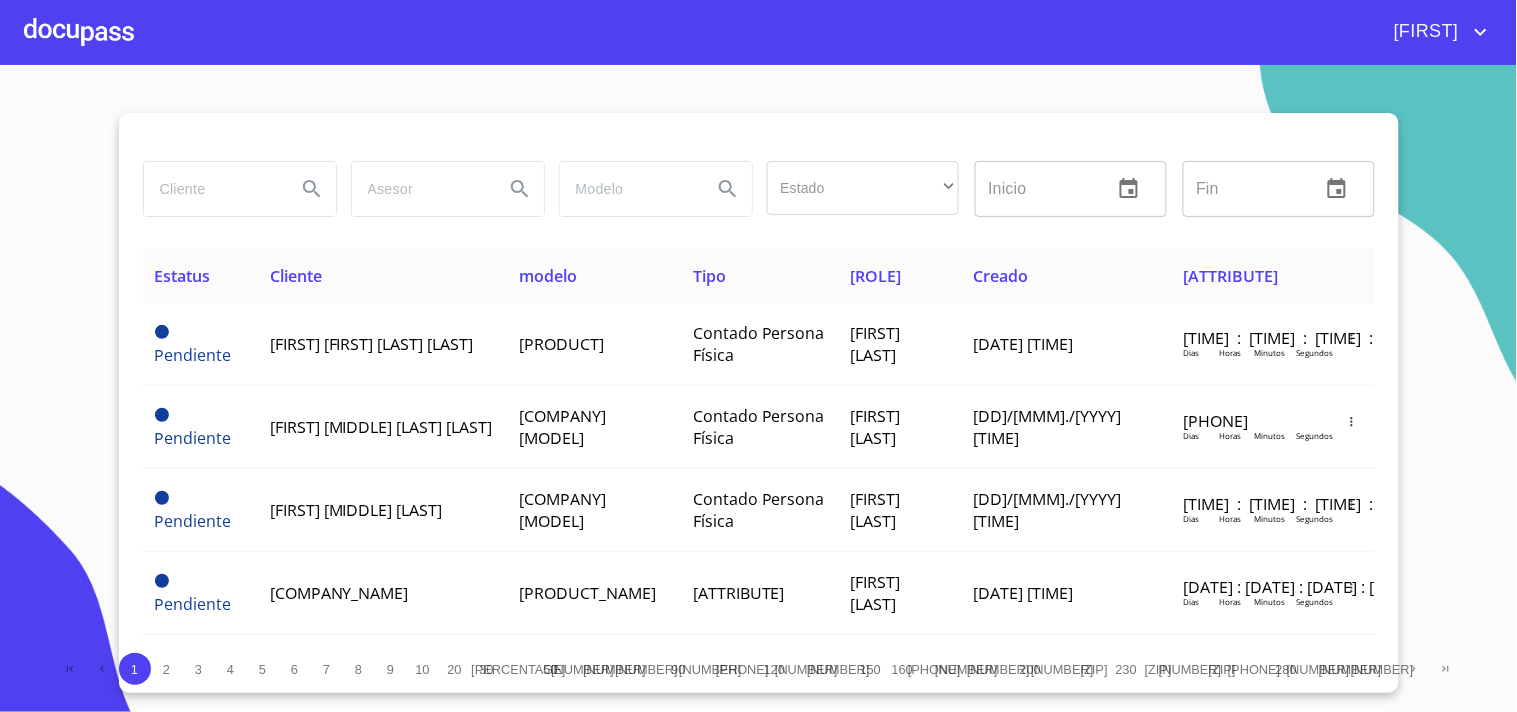 paste on "[COMPANY_NAME]" 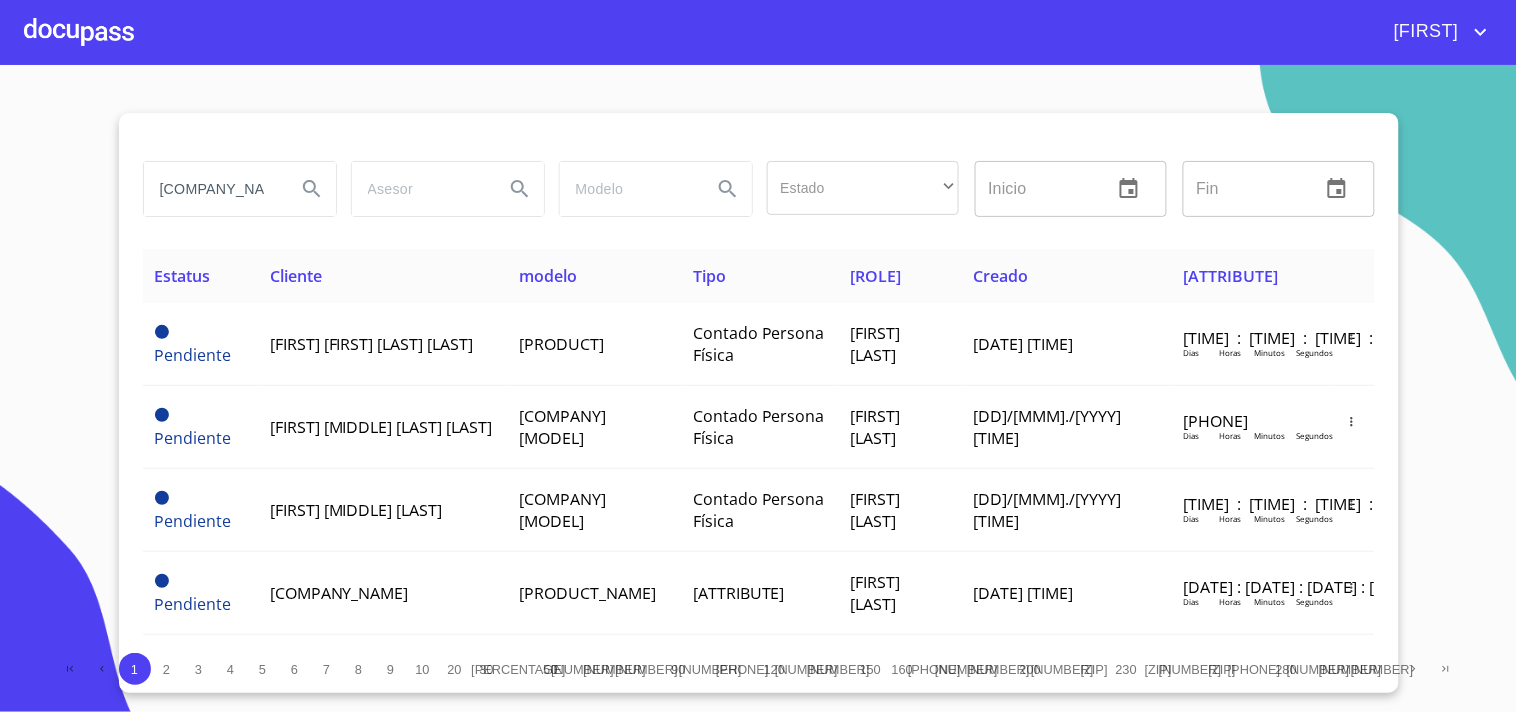 scroll, scrollTop: 0, scrollLeft: 128, axis: horizontal 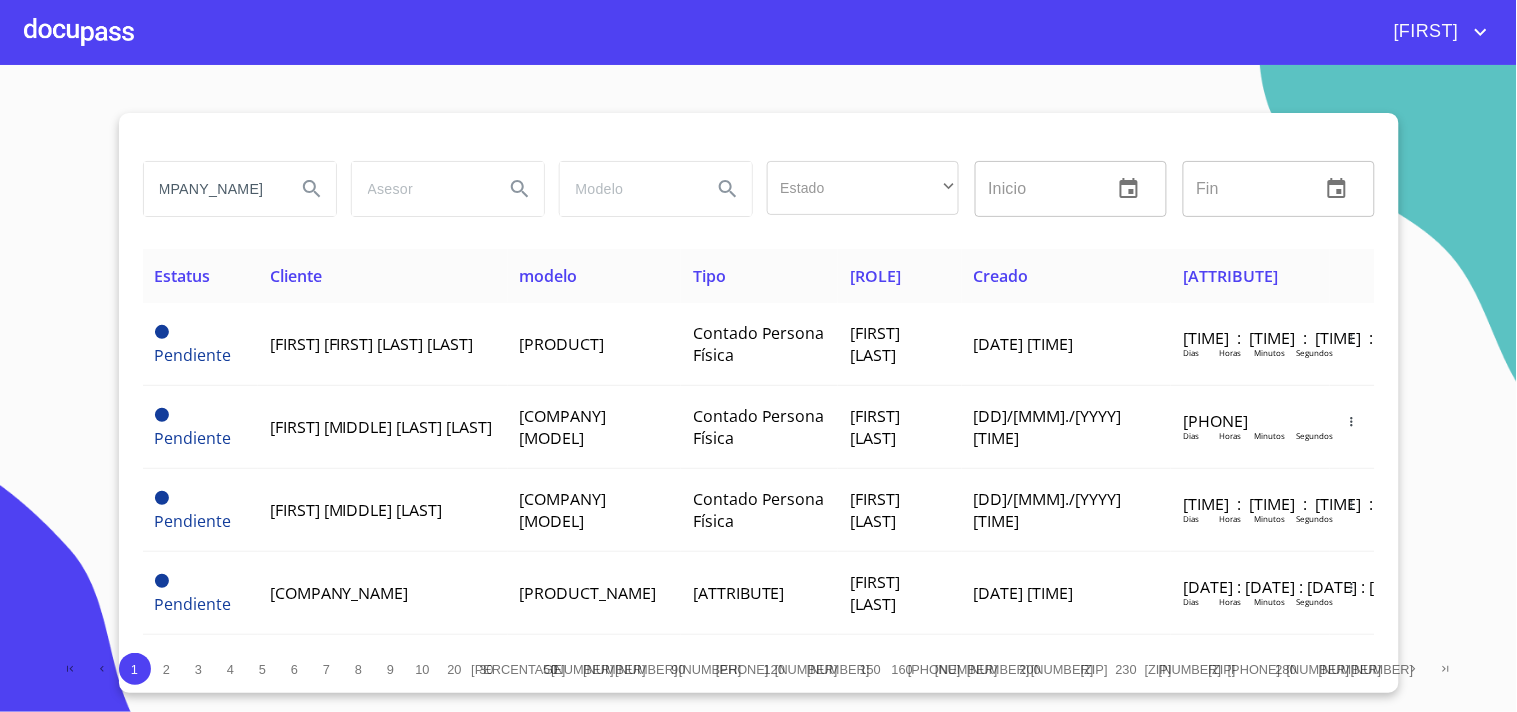type on "[COMPANY_NAME]" 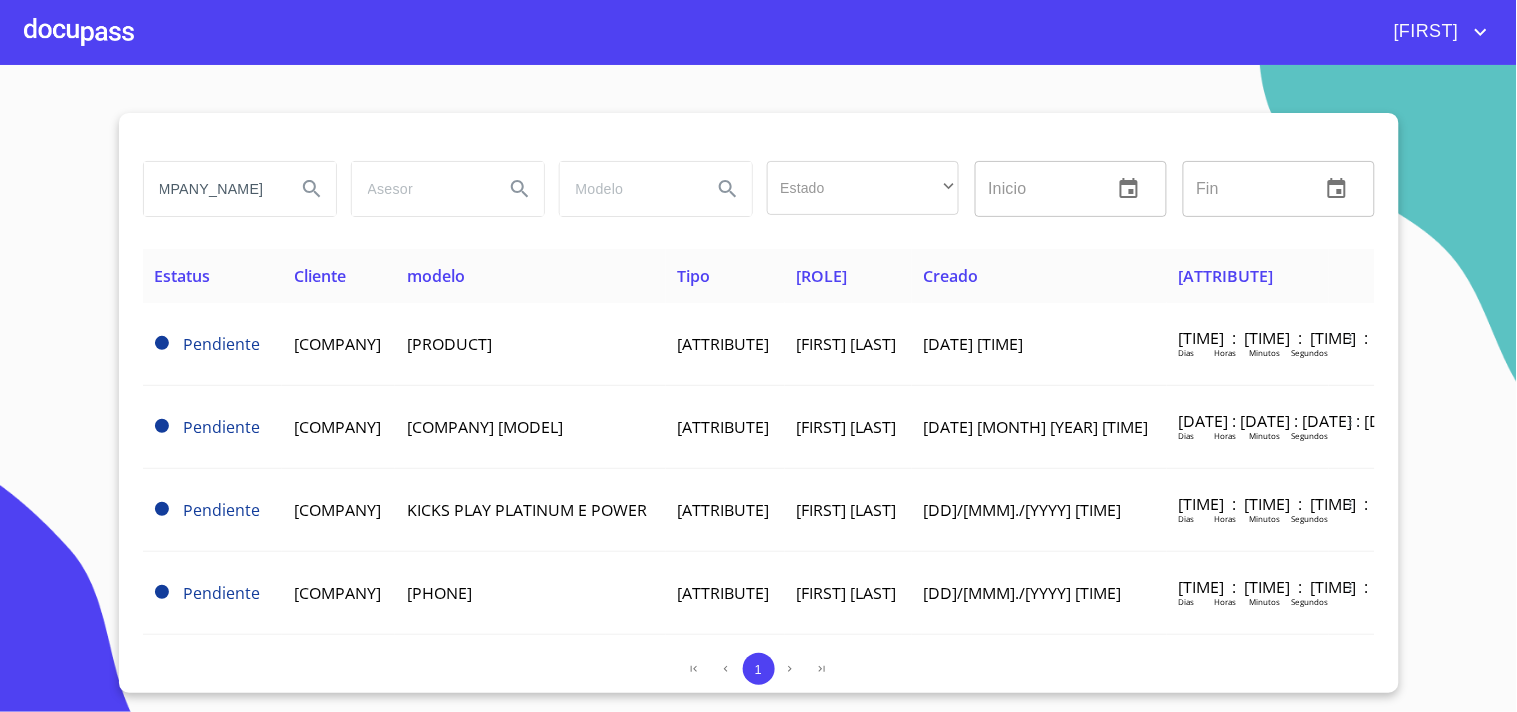 scroll, scrollTop: 0, scrollLeft: 0, axis: both 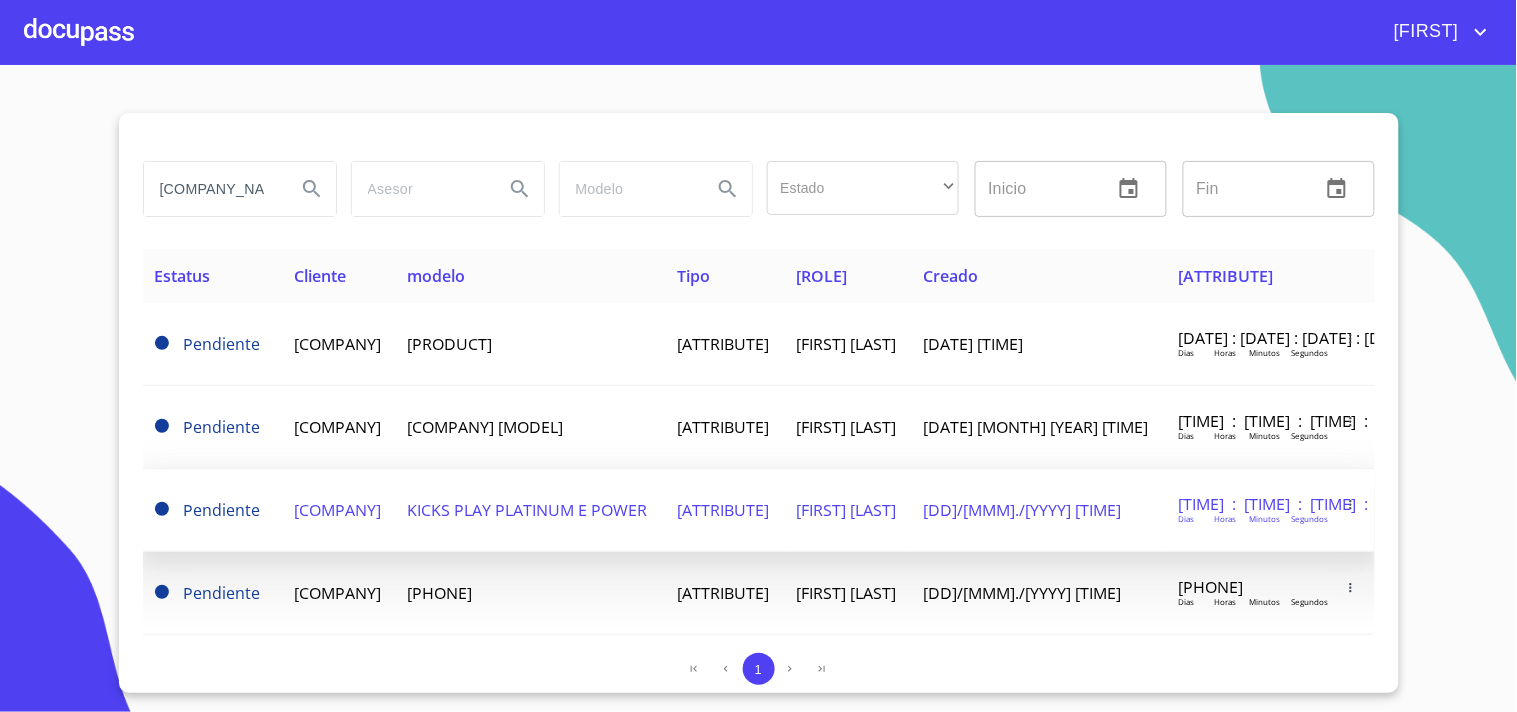 click on "[COMPANY]" at bounding box center [208, 344] 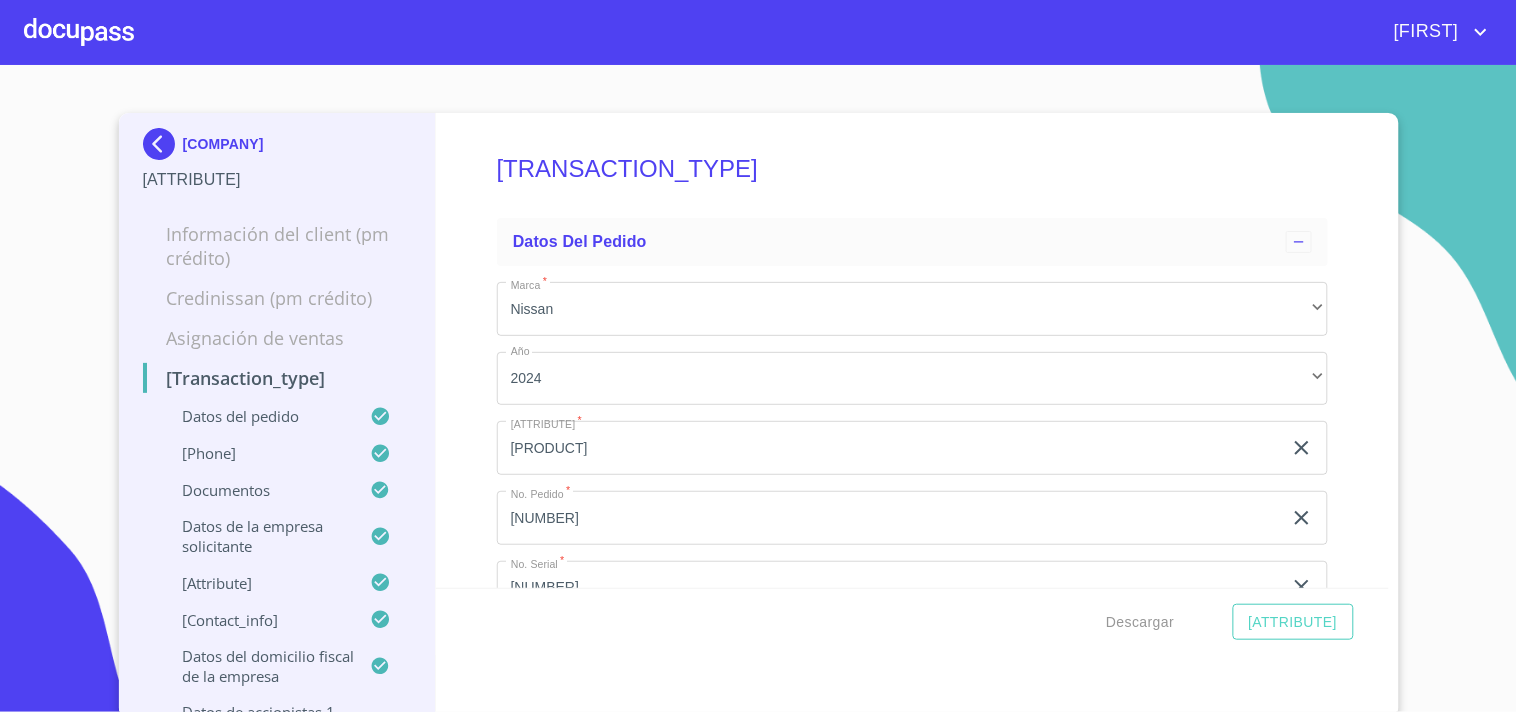 scroll, scrollTop: 0, scrollLeft: 0, axis: both 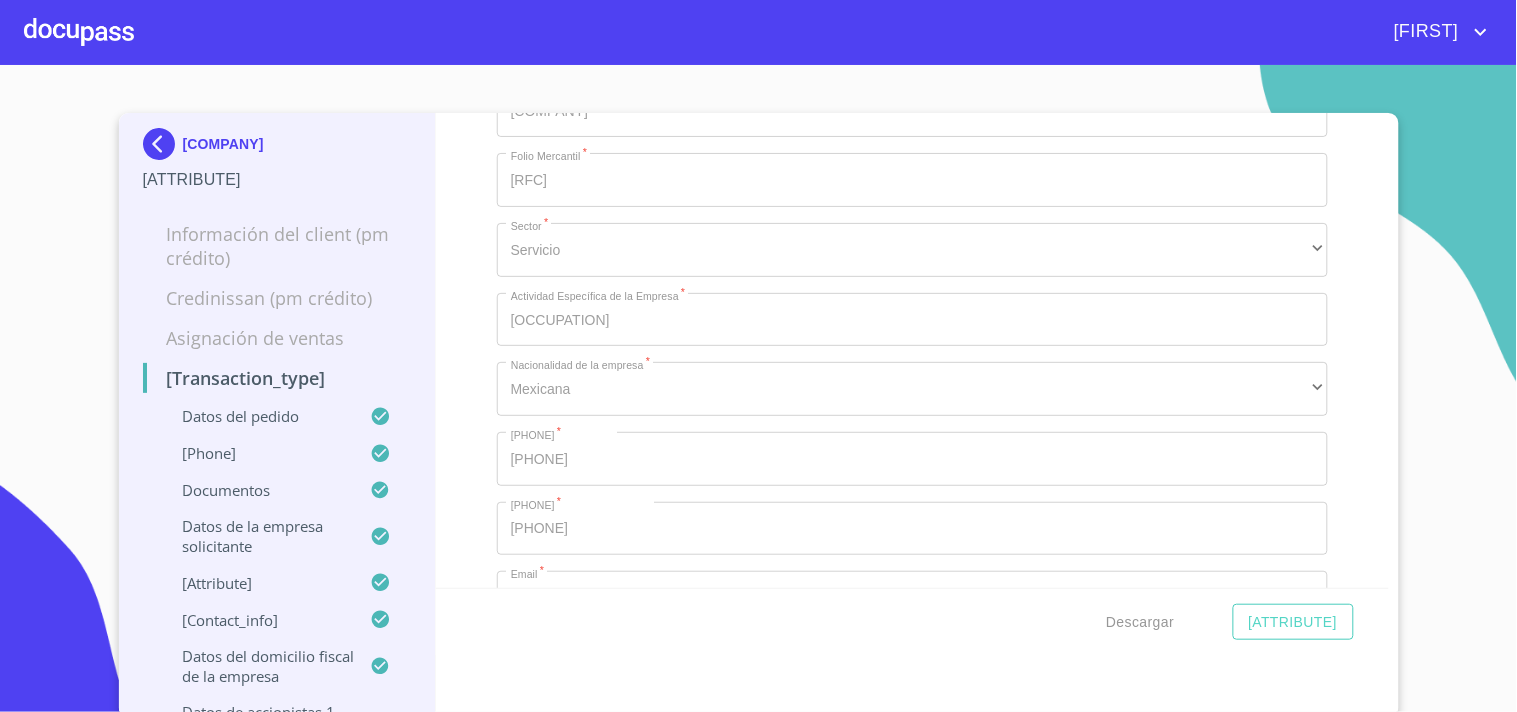 click at bounding box center [163, 144] 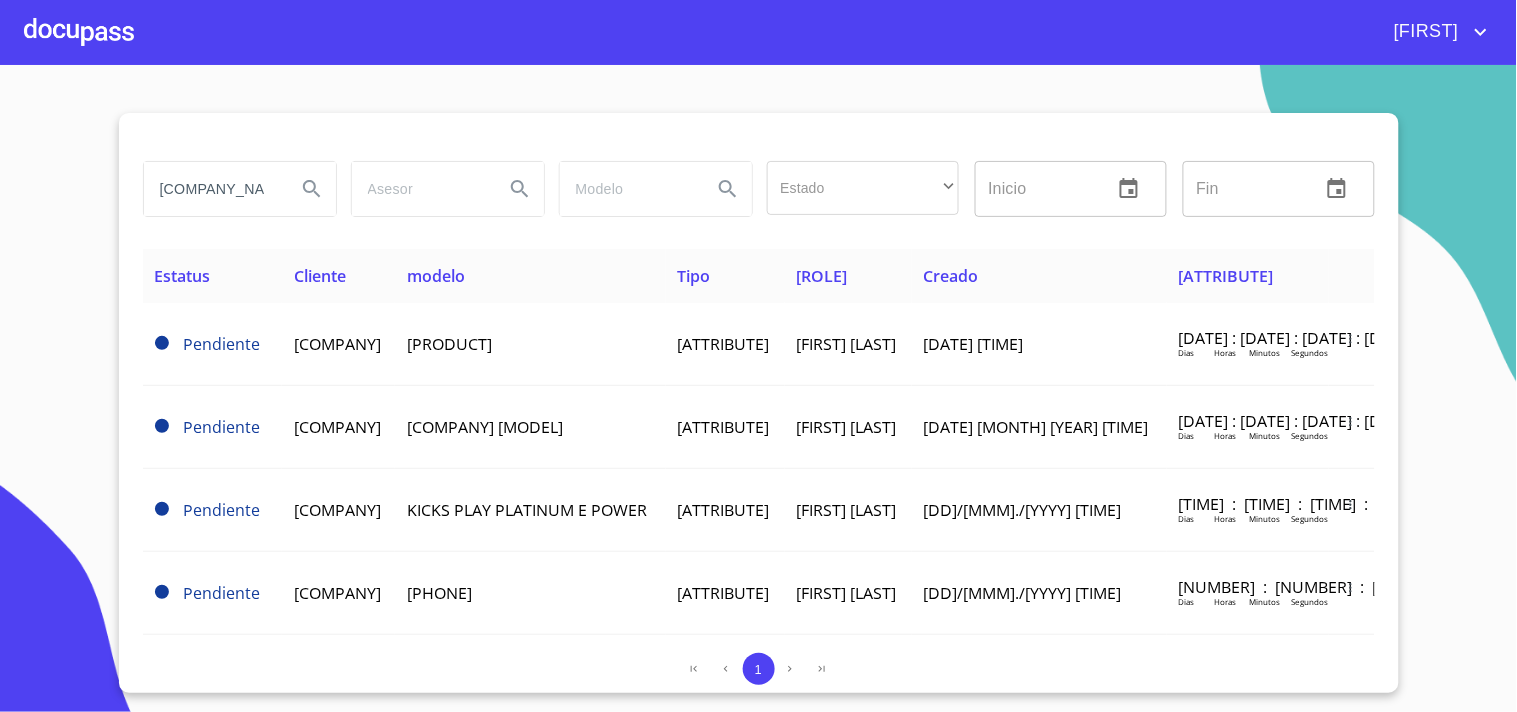 drag, startPoint x: 267, startPoint y: 188, endPoint x: 33, endPoint y: 173, distance: 234.48027 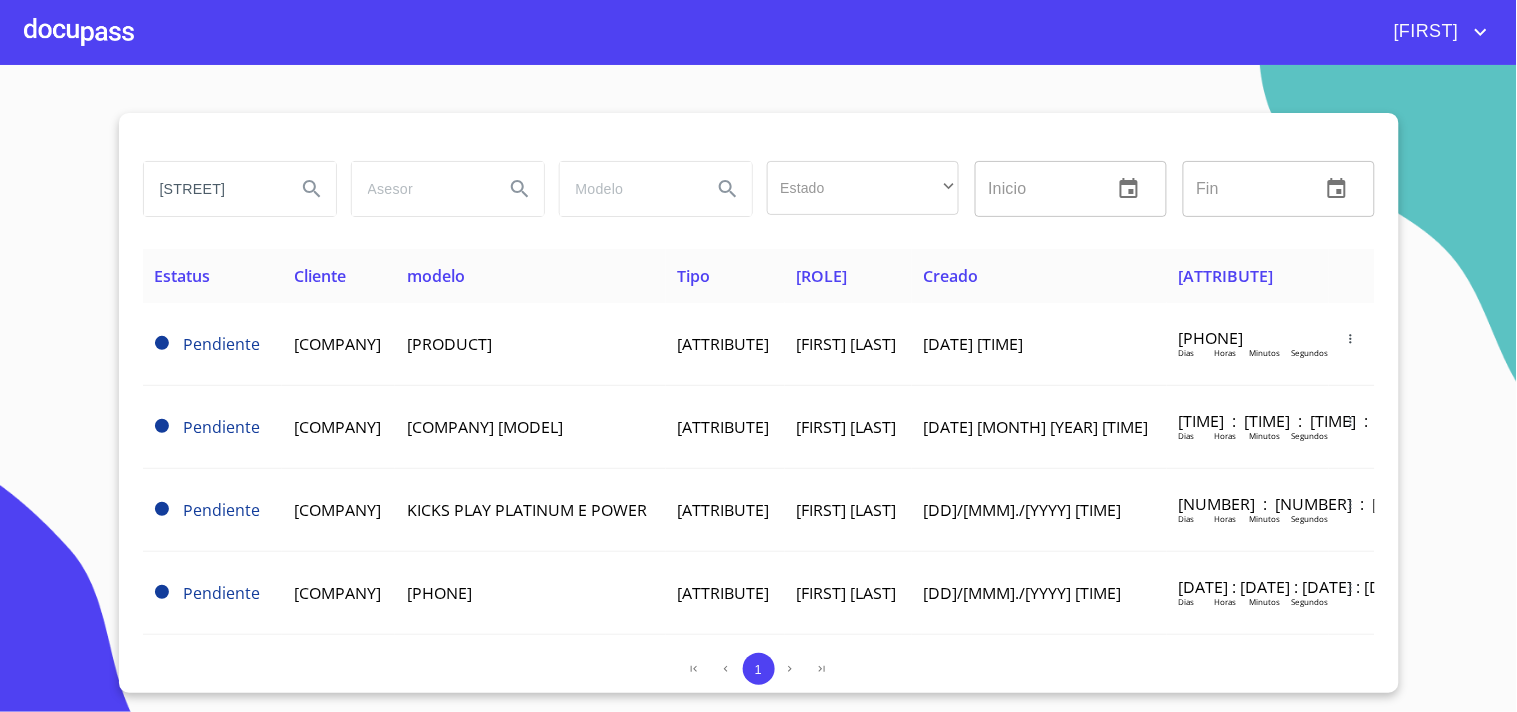 scroll, scrollTop: 0, scrollLeft: 0, axis: both 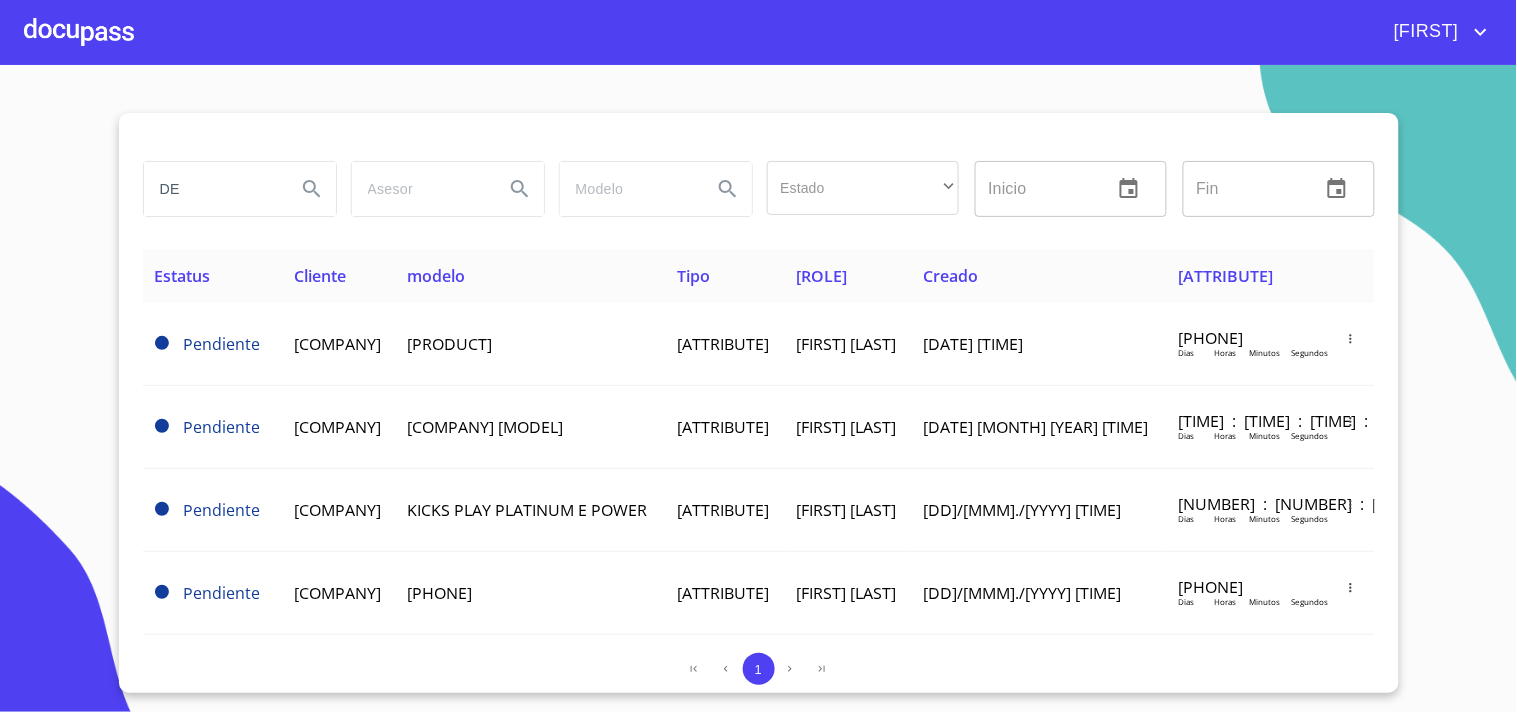 drag, startPoint x: 226, startPoint y: 180, endPoint x: 0, endPoint y: 152, distance: 227.7279 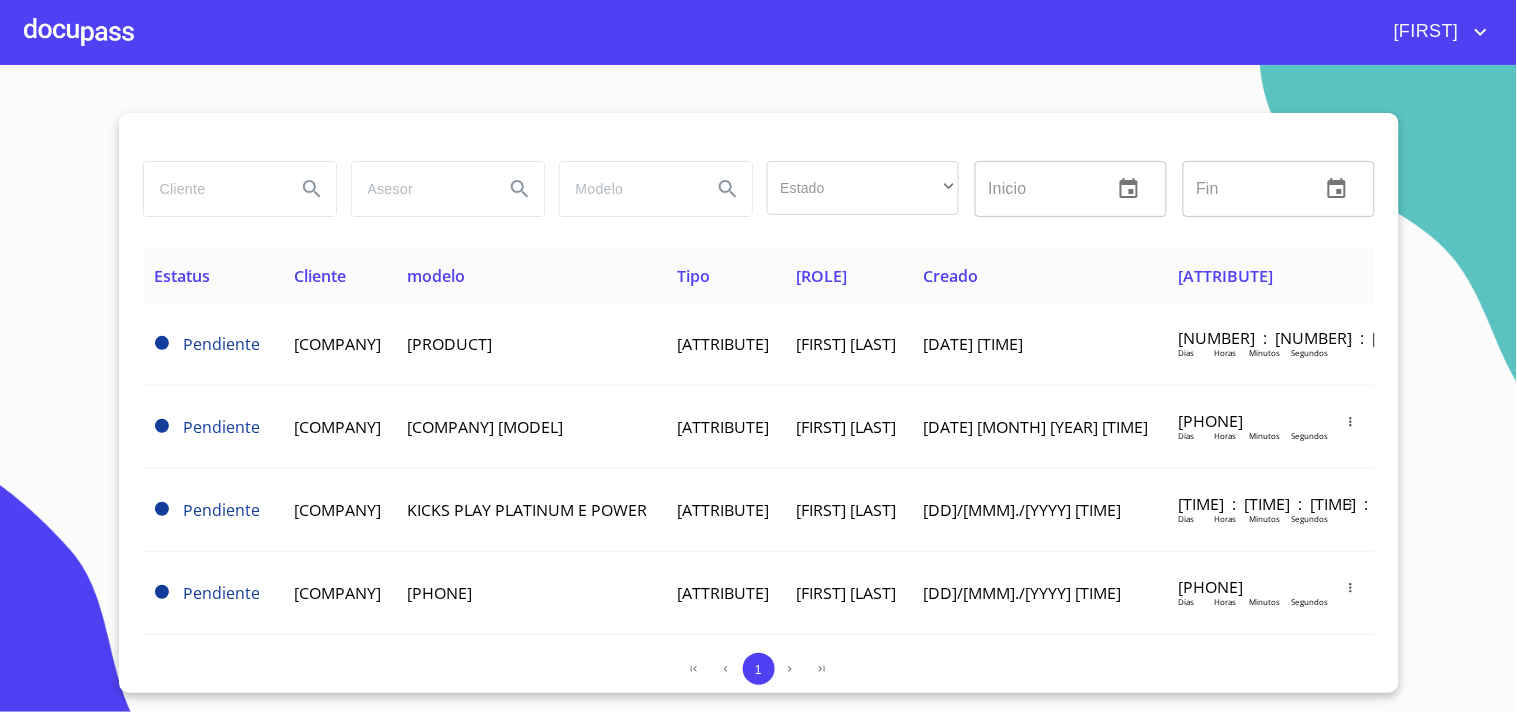 paste on "INDUSTRIALIZADORA INTEGRAL DEL AGA" 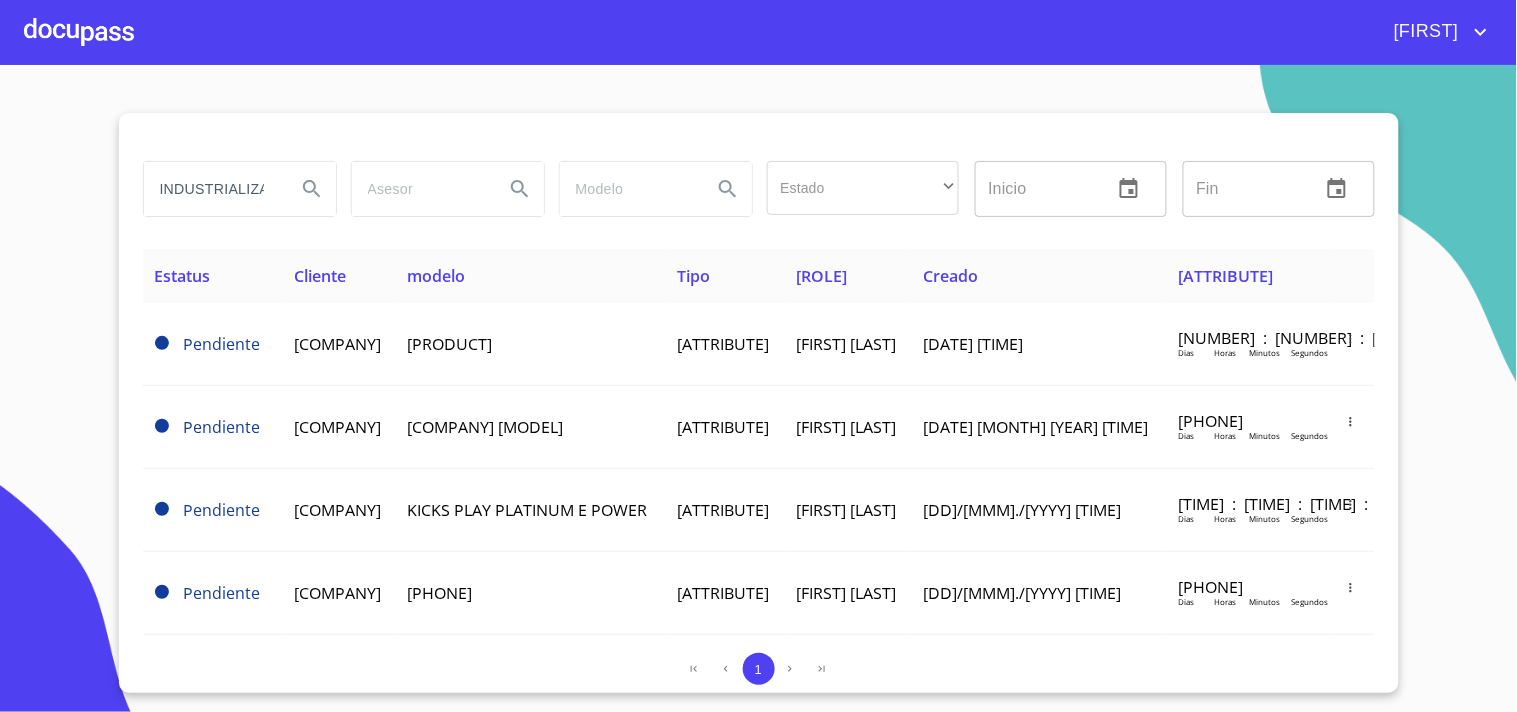 scroll, scrollTop: 0, scrollLeft: 188, axis: horizontal 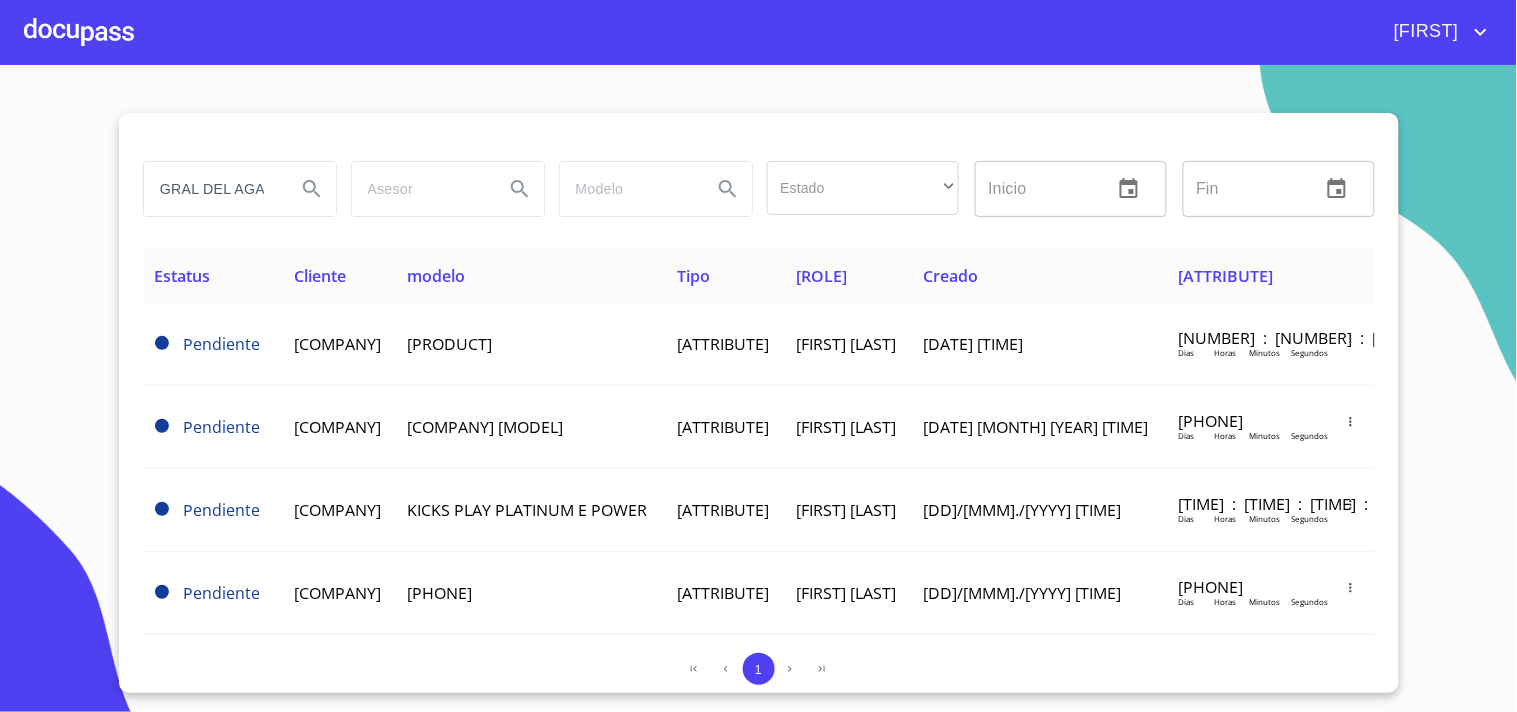 type on "INDUSTRIALIZADORA INTEGRAL DEL AGA" 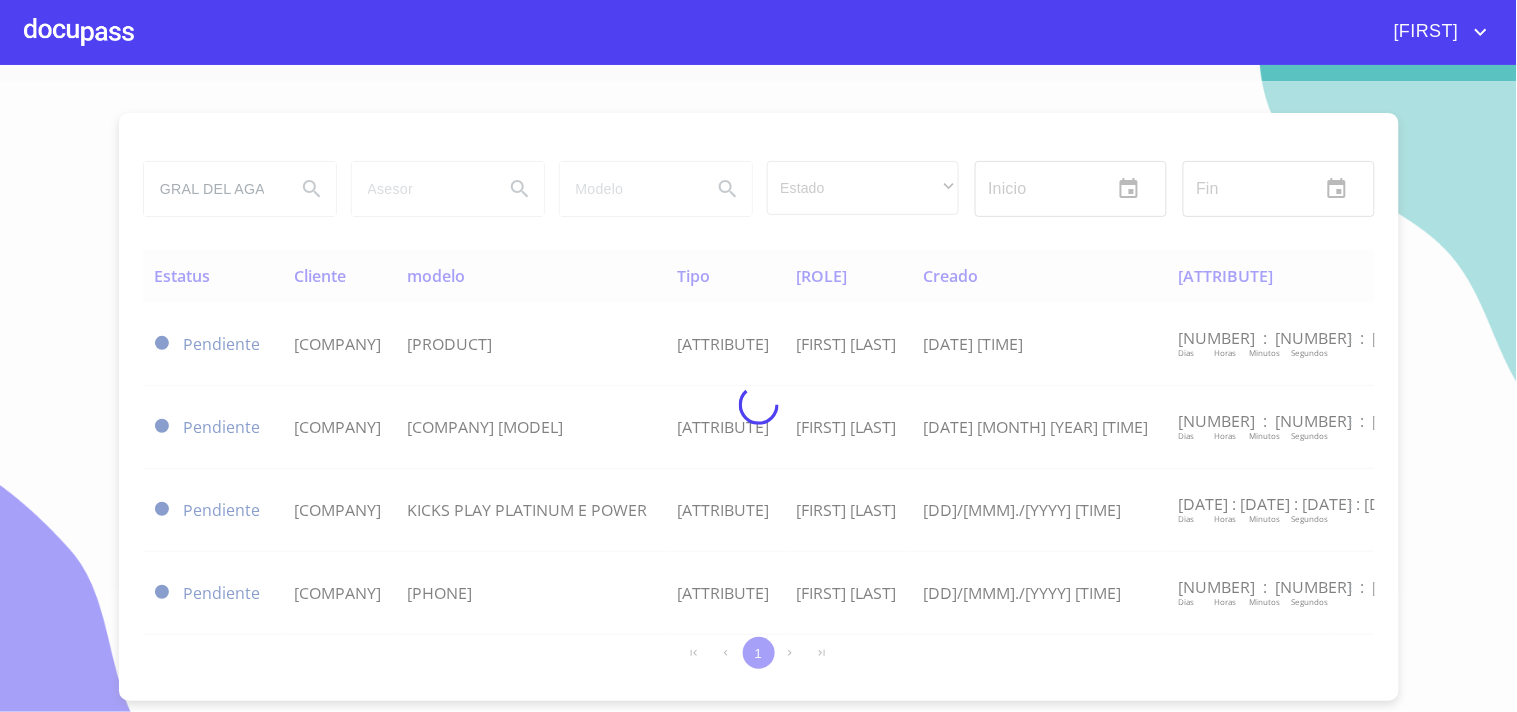 scroll, scrollTop: 0, scrollLeft: 0, axis: both 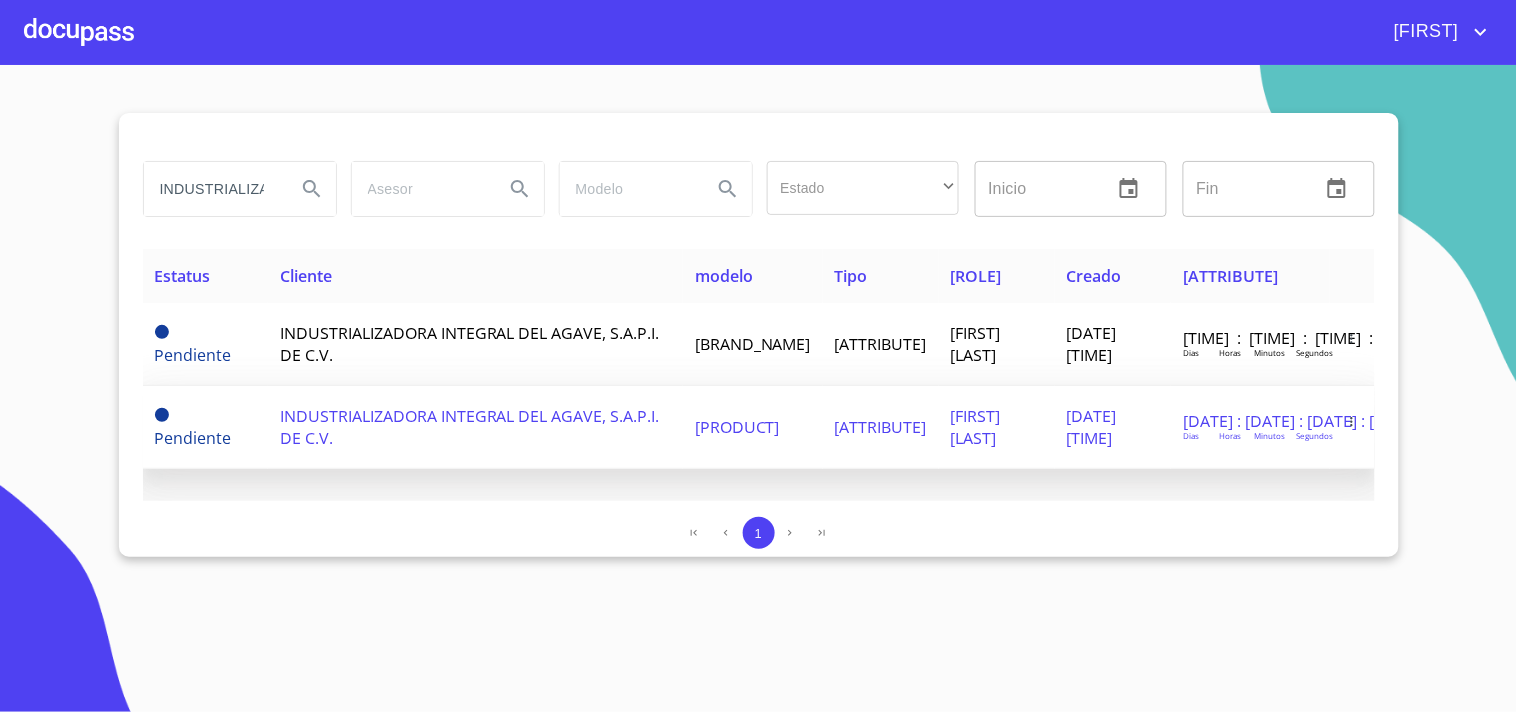 click on "INDUSTRIALIZADORA INTEGRAL DEL AGAVE, S.A.P.I. DE C.V." at bounding box center (193, 344) 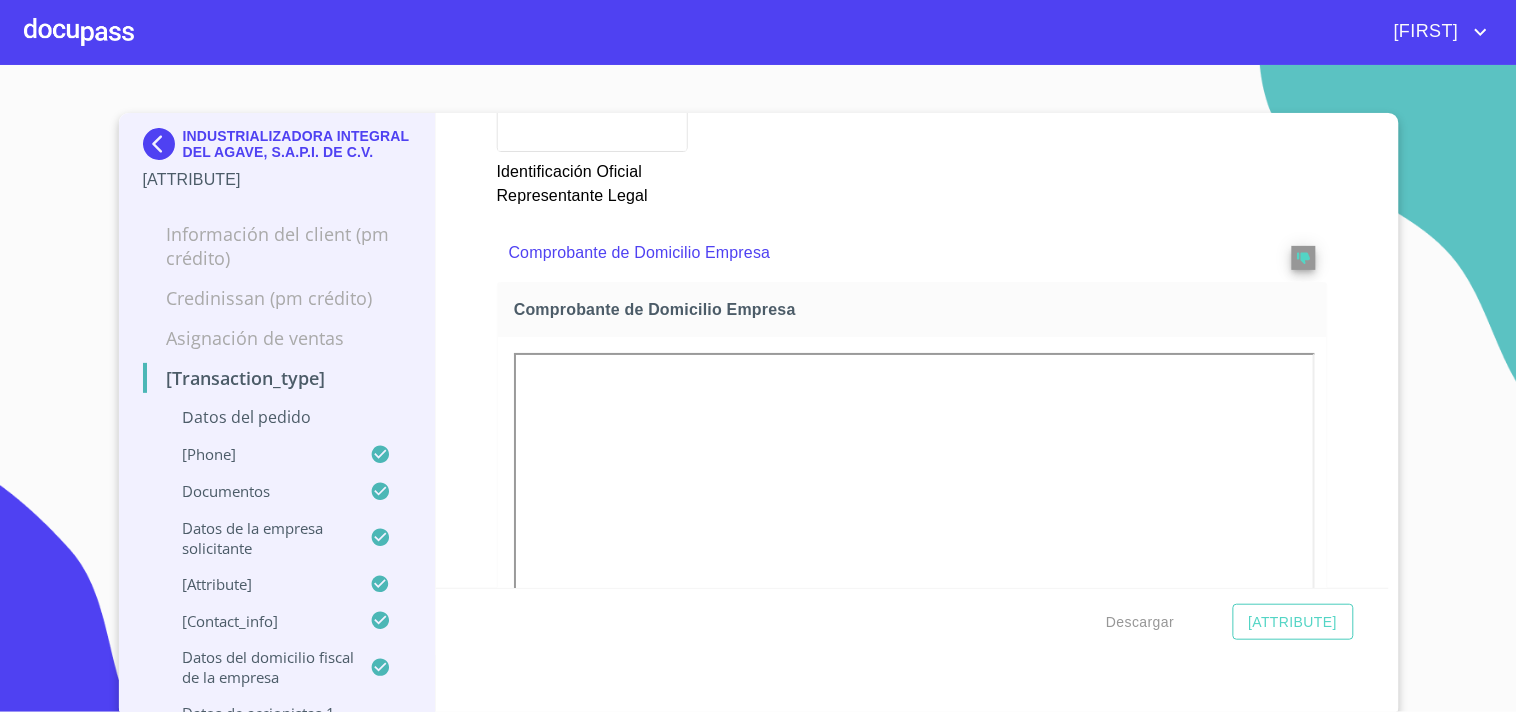 scroll, scrollTop: 515, scrollLeft: 0, axis: vertical 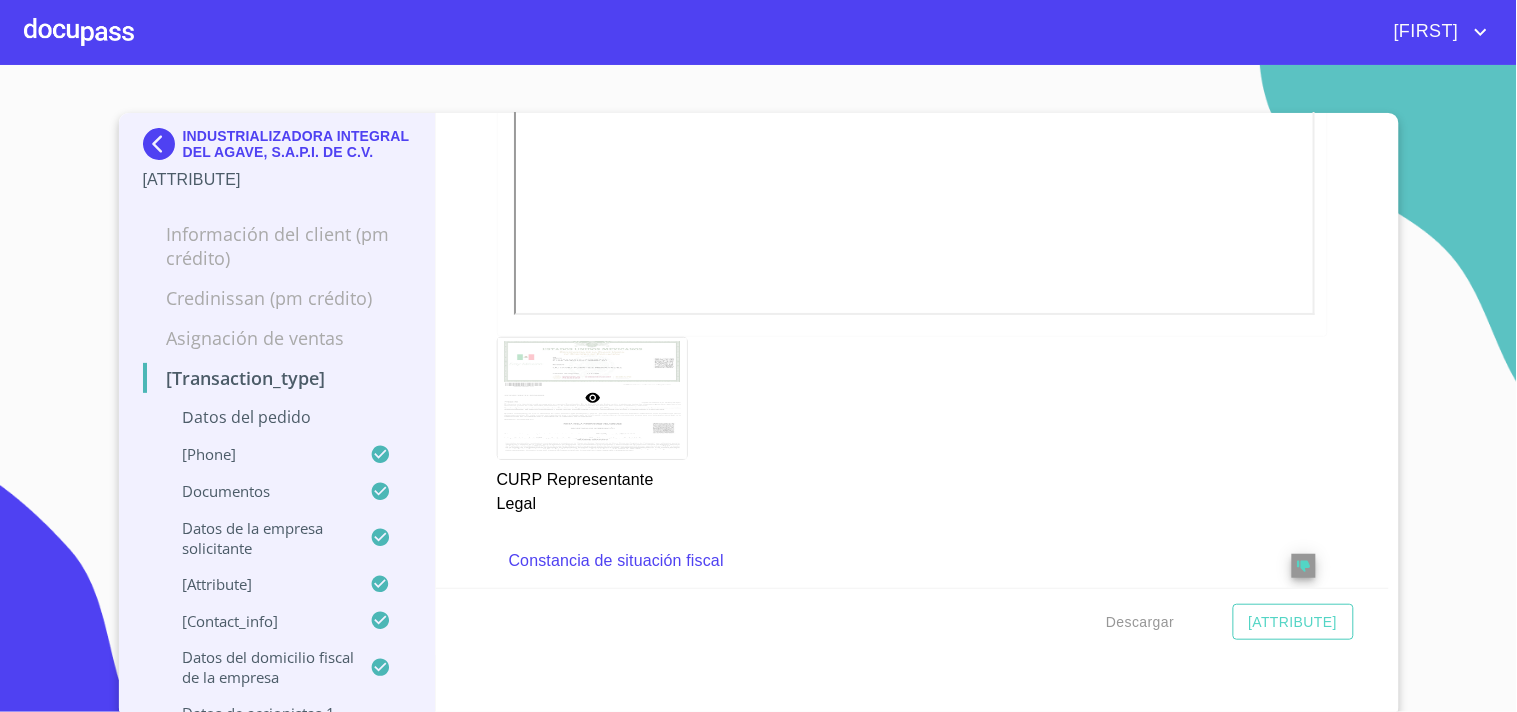 click at bounding box center [163, 144] 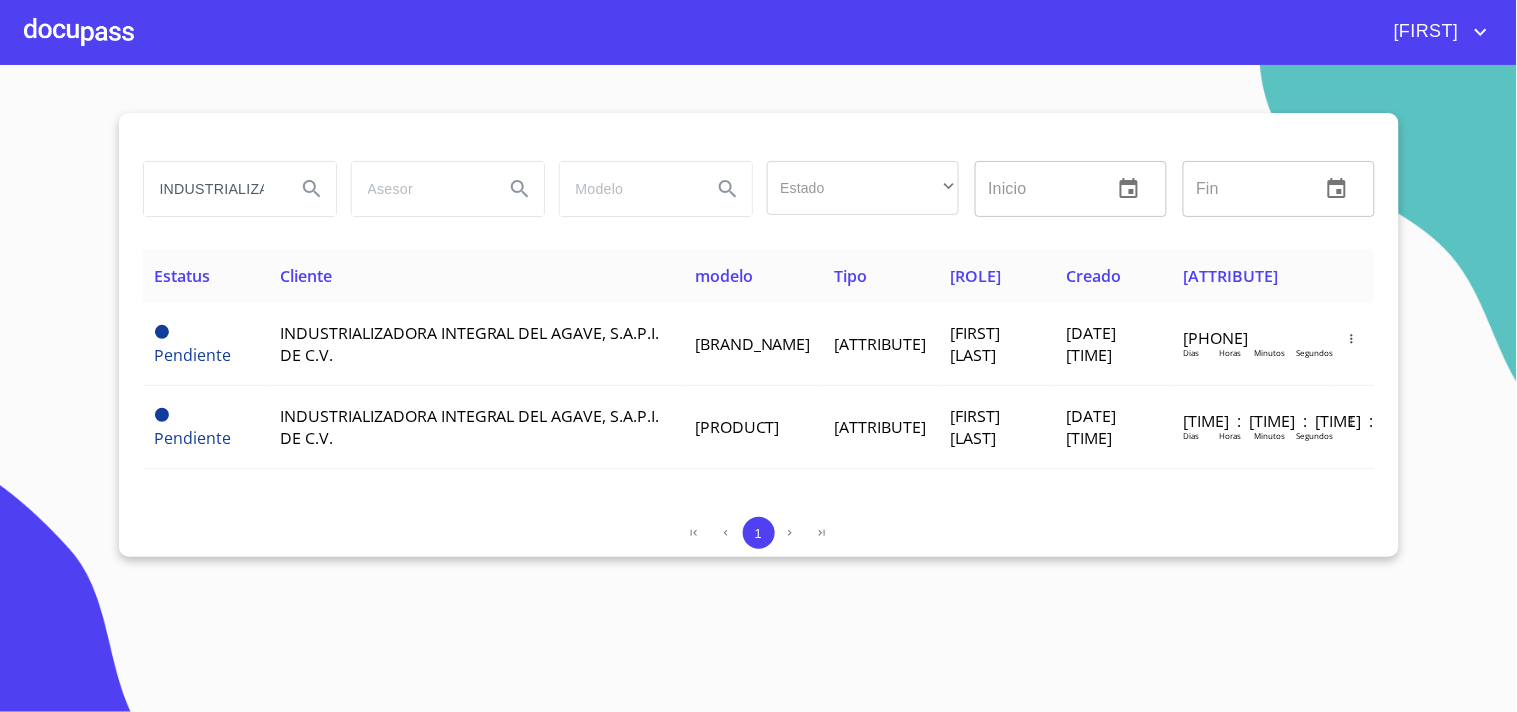 scroll, scrollTop: 0, scrollLeft: 0, axis: both 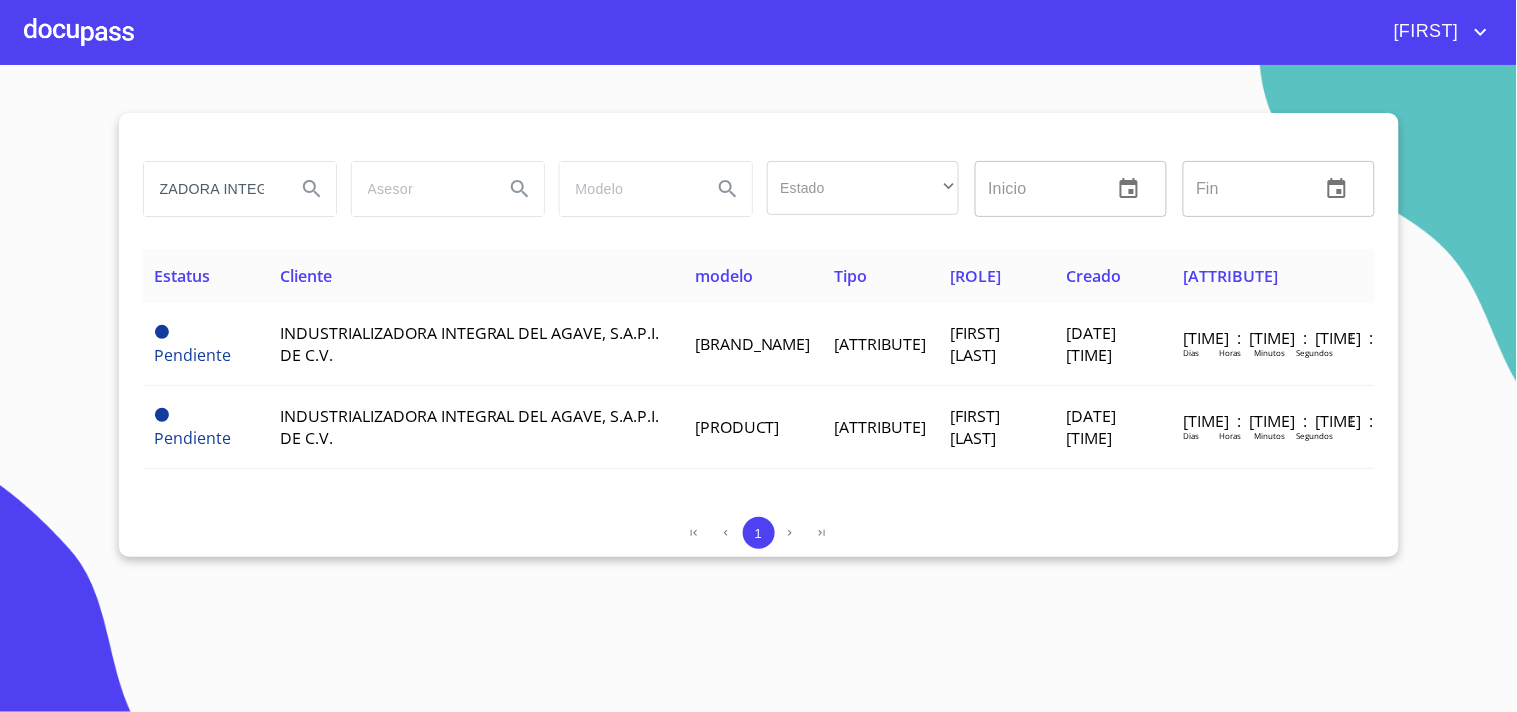 drag, startPoint x: 234, startPoint y: 178, endPoint x: 0, endPoint y: 155, distance: 235.12762 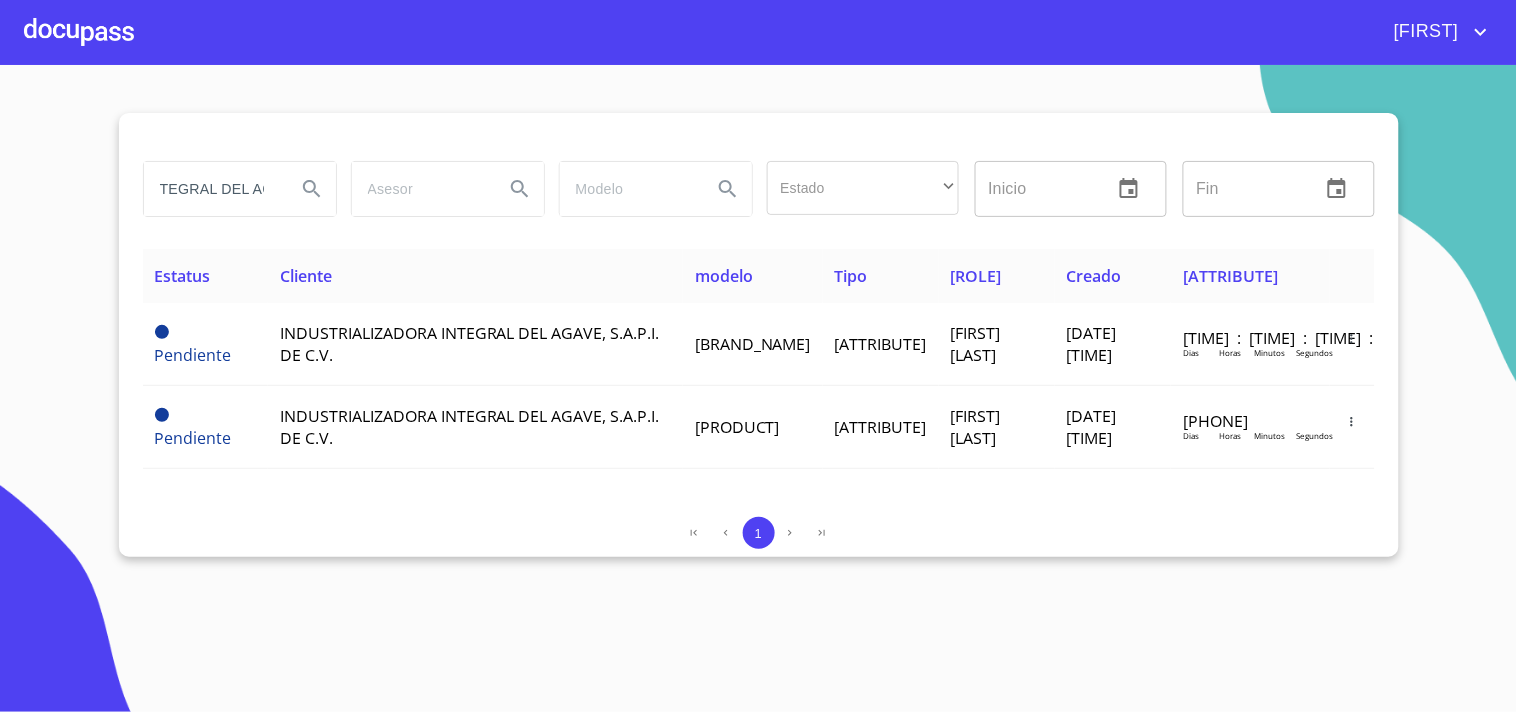 scroll, scrollTop: 0, scrollLeft: 0, axis: both 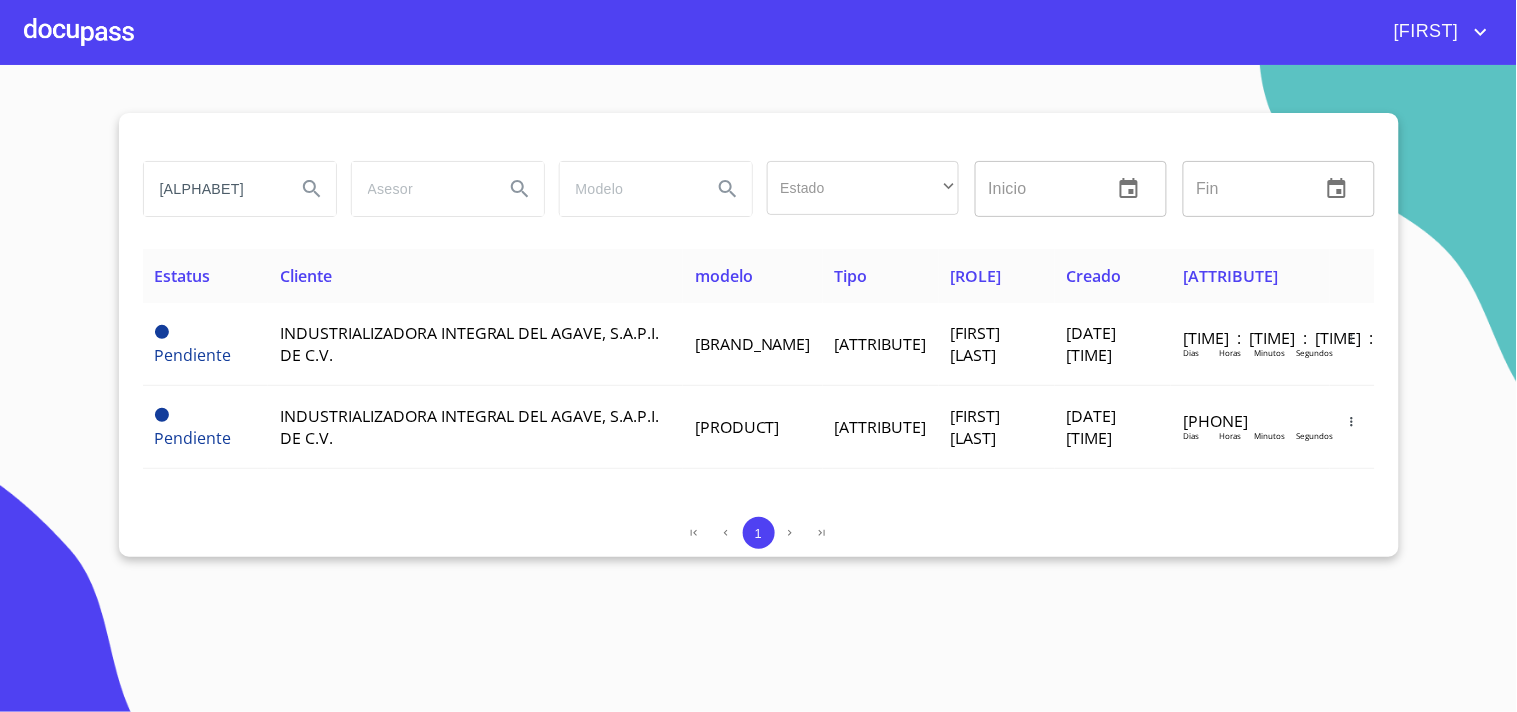 drag, startPoint x: 150, startPoint y: 165, endPoint x: 124, endPoint y: 173, distance: 27.202942 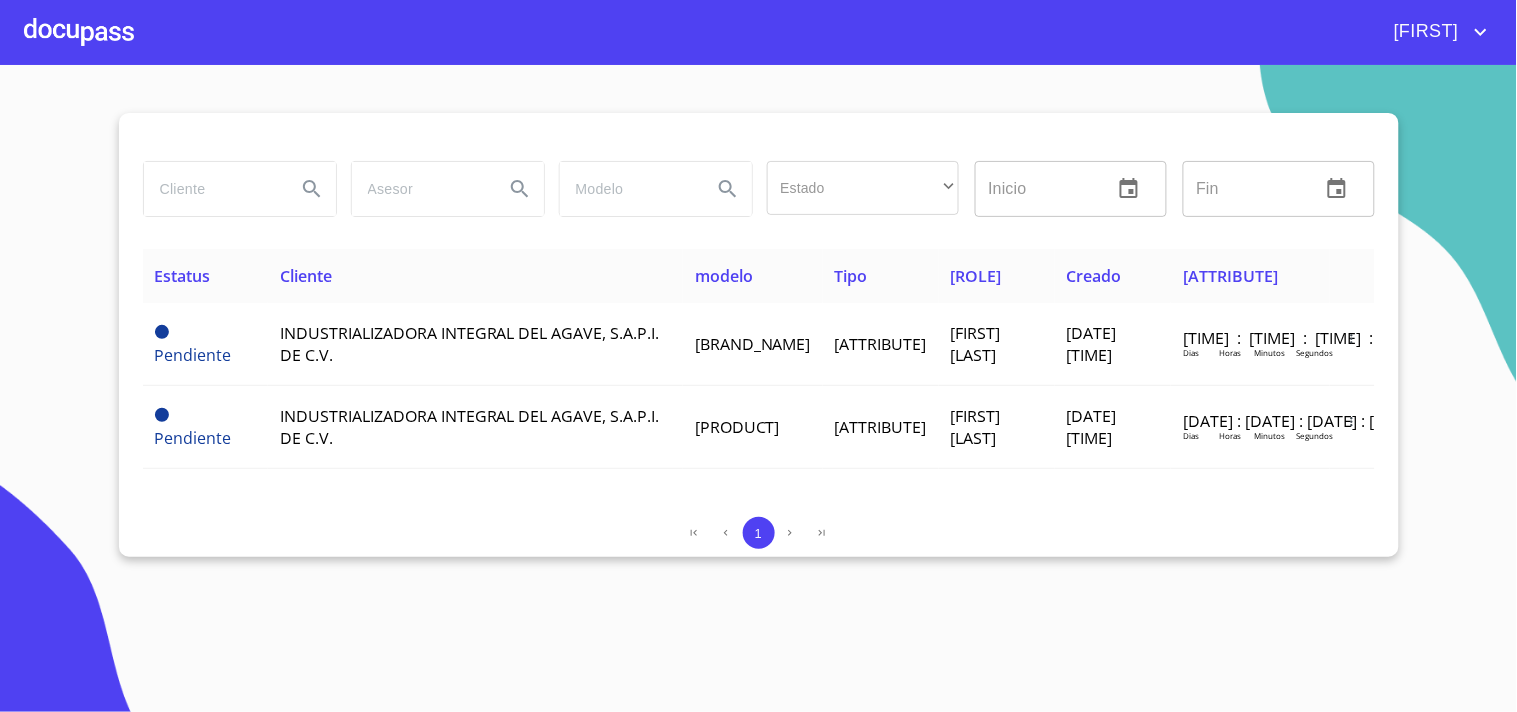 paste on "[COMPANY]" 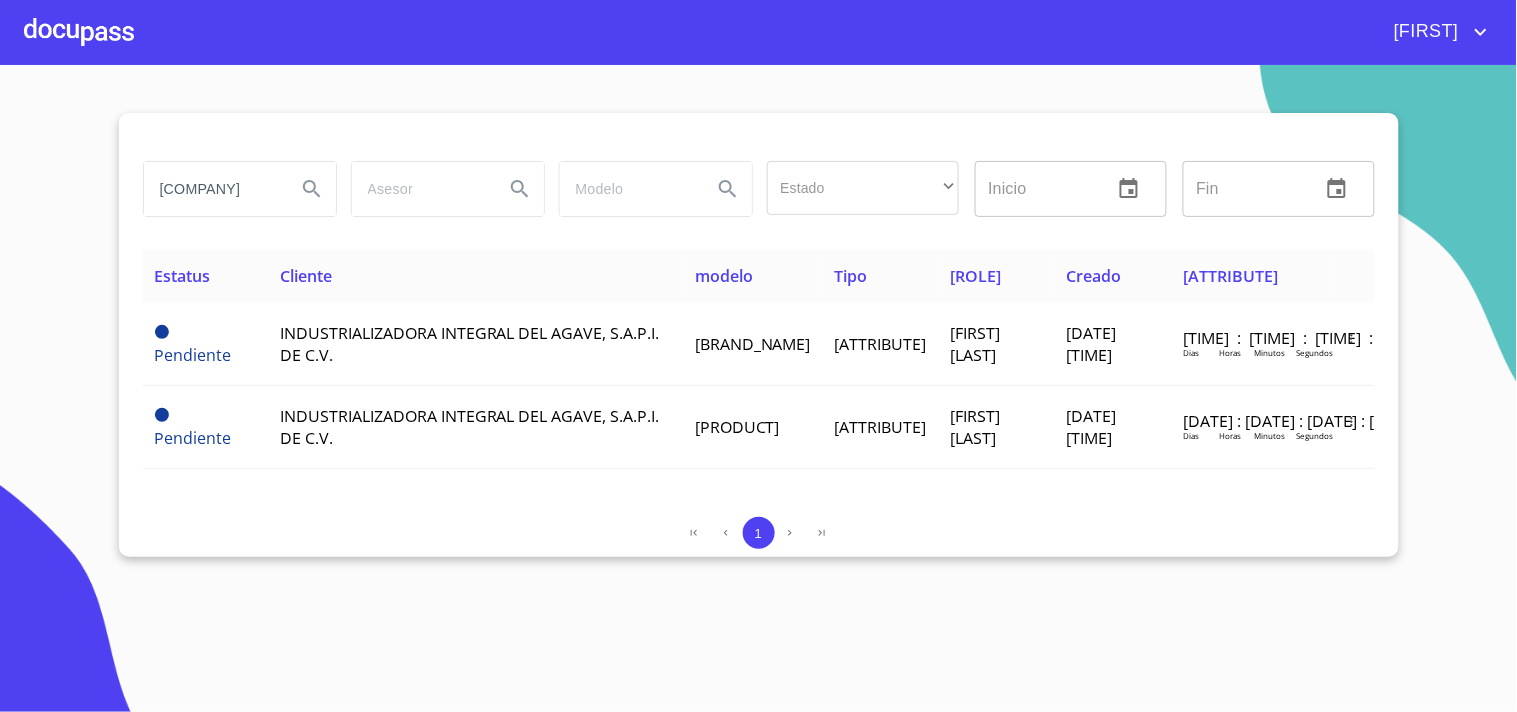 scroll, scrollTop: 0, scrollLeft: 186, axis: horizontal 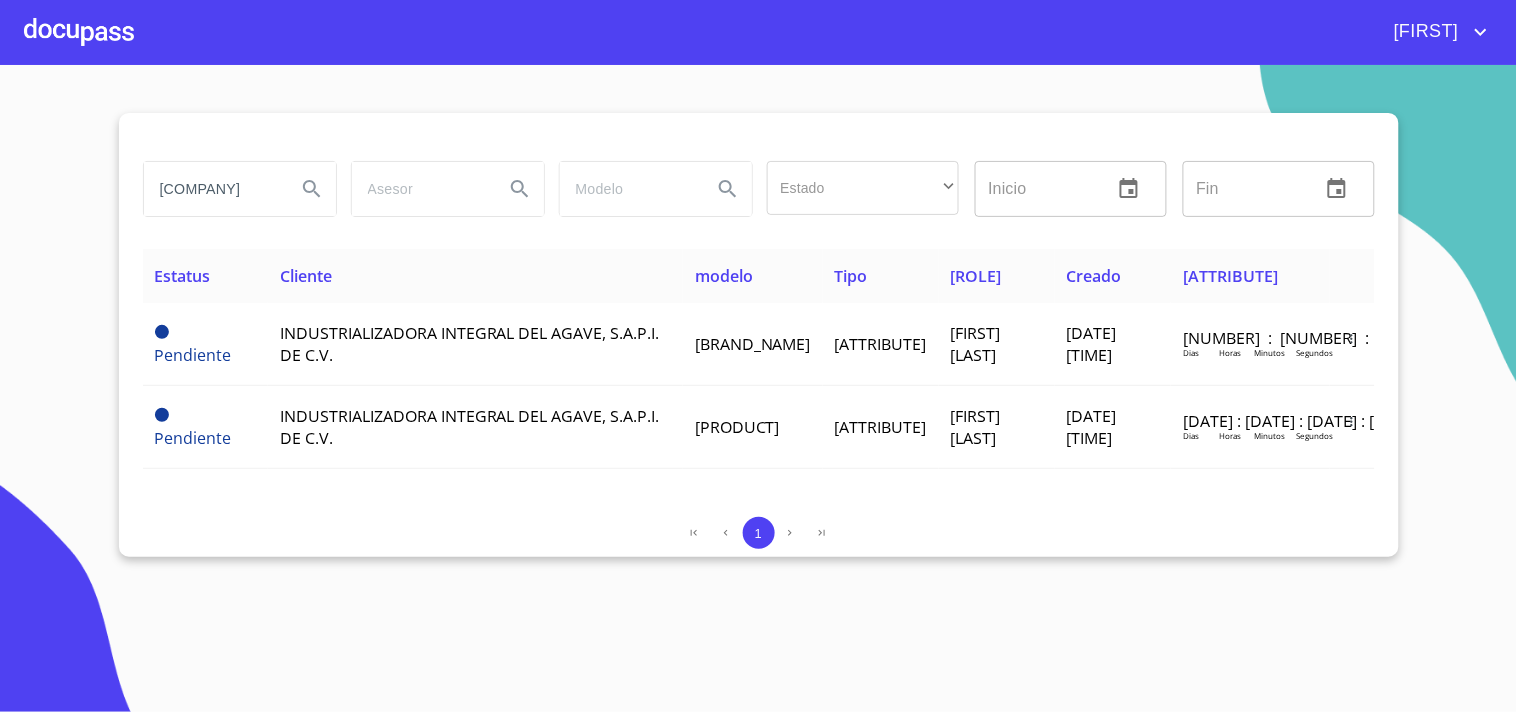 type on "[COMPANY]" 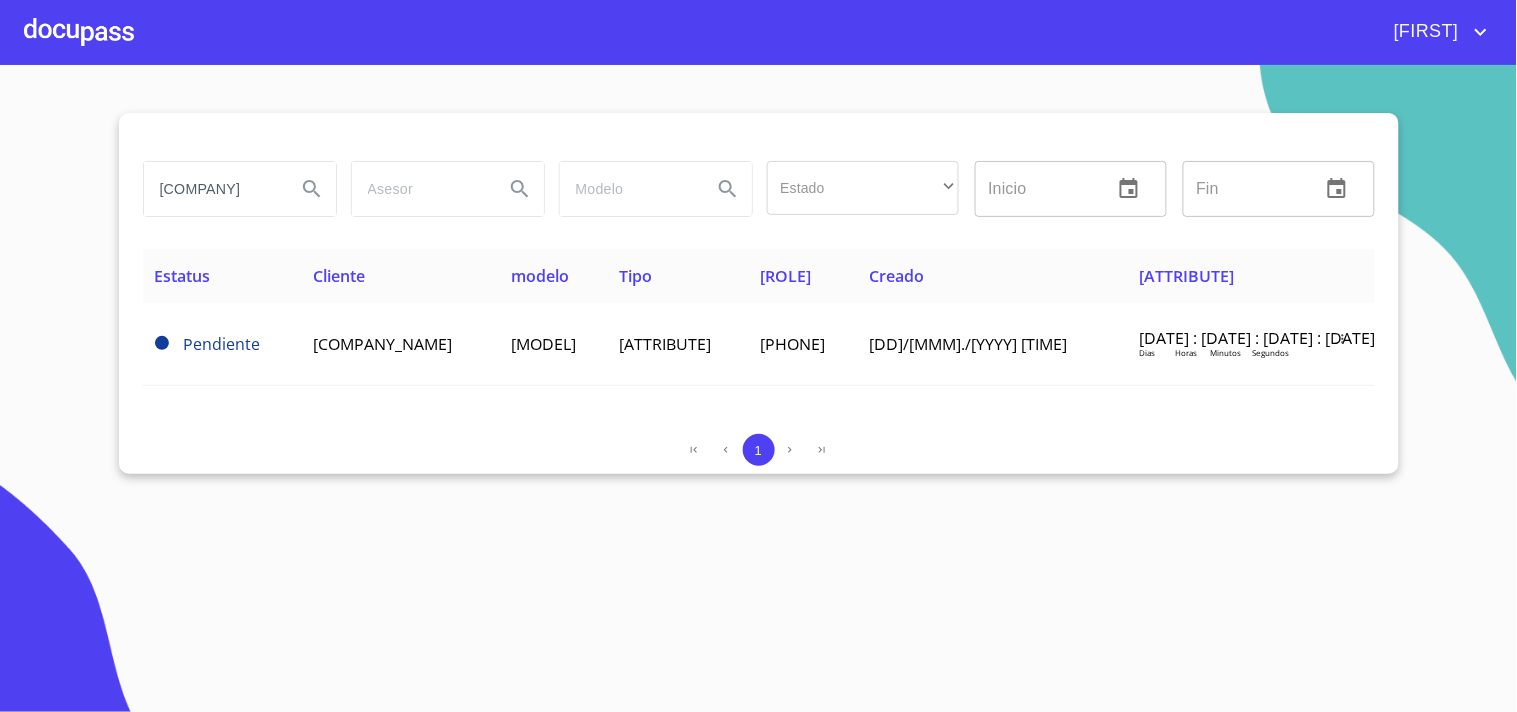 scroll, scrollTop: 0, scrollLeft: 0, axis: both 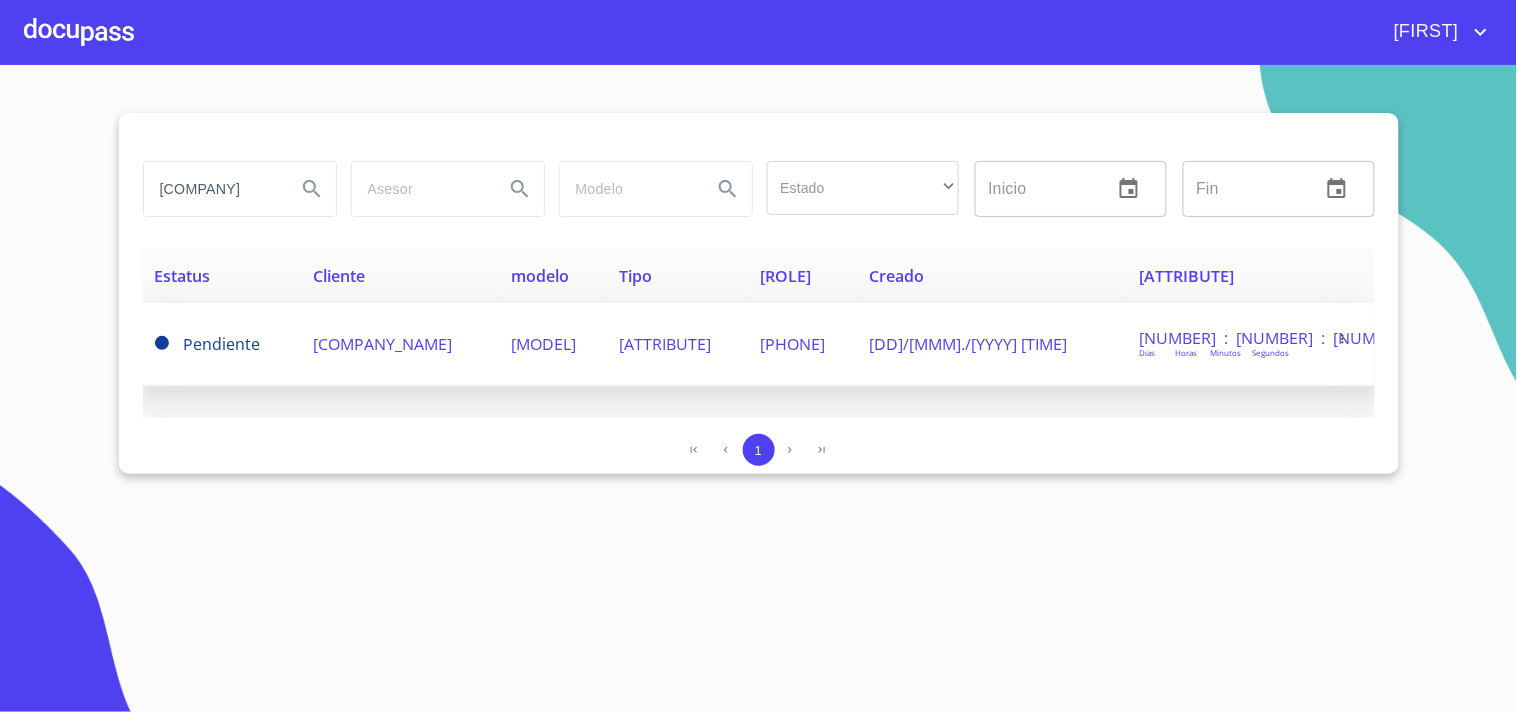 click on "[COMPANY_NAME]" at bounding box center (208, 344) 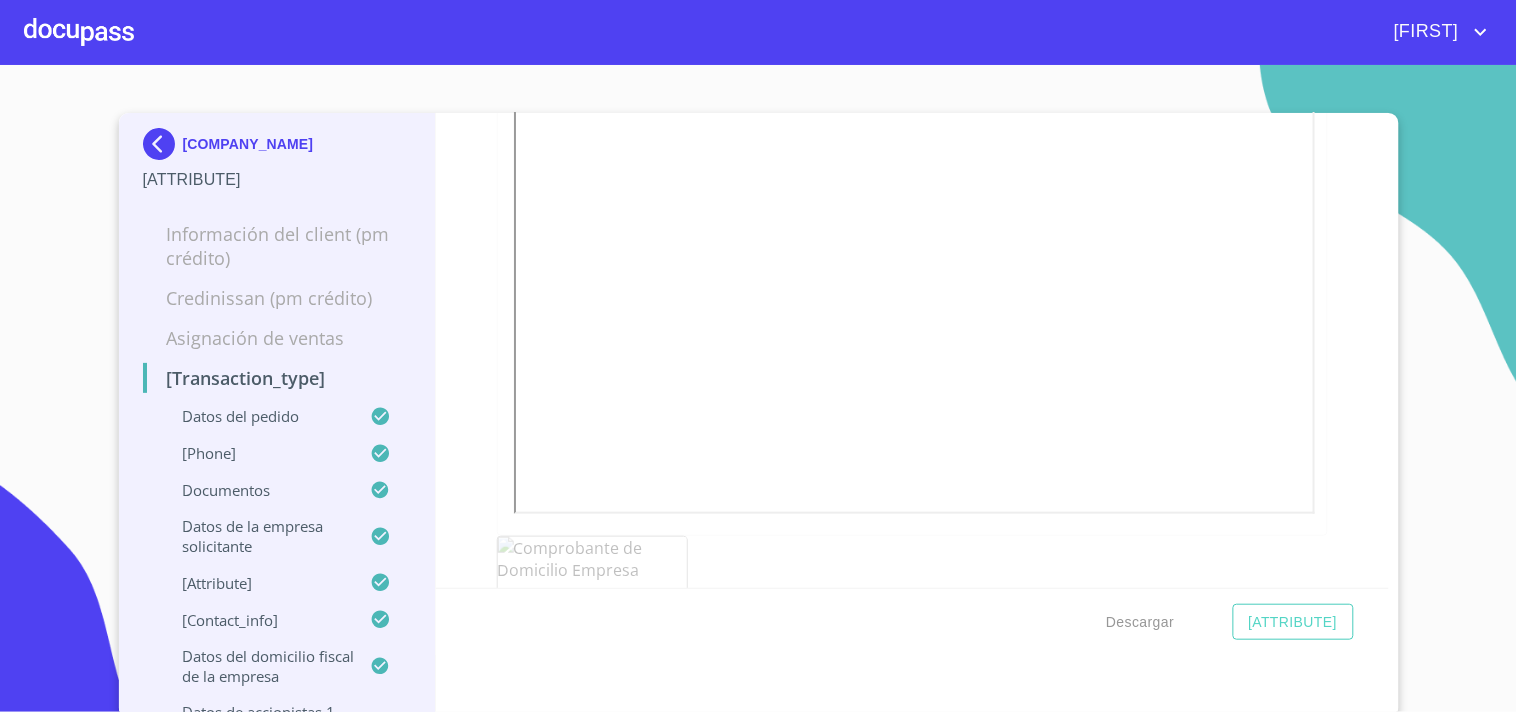 scroll, scrollTop: 3033, scrollLeft: 0, axis: vertical 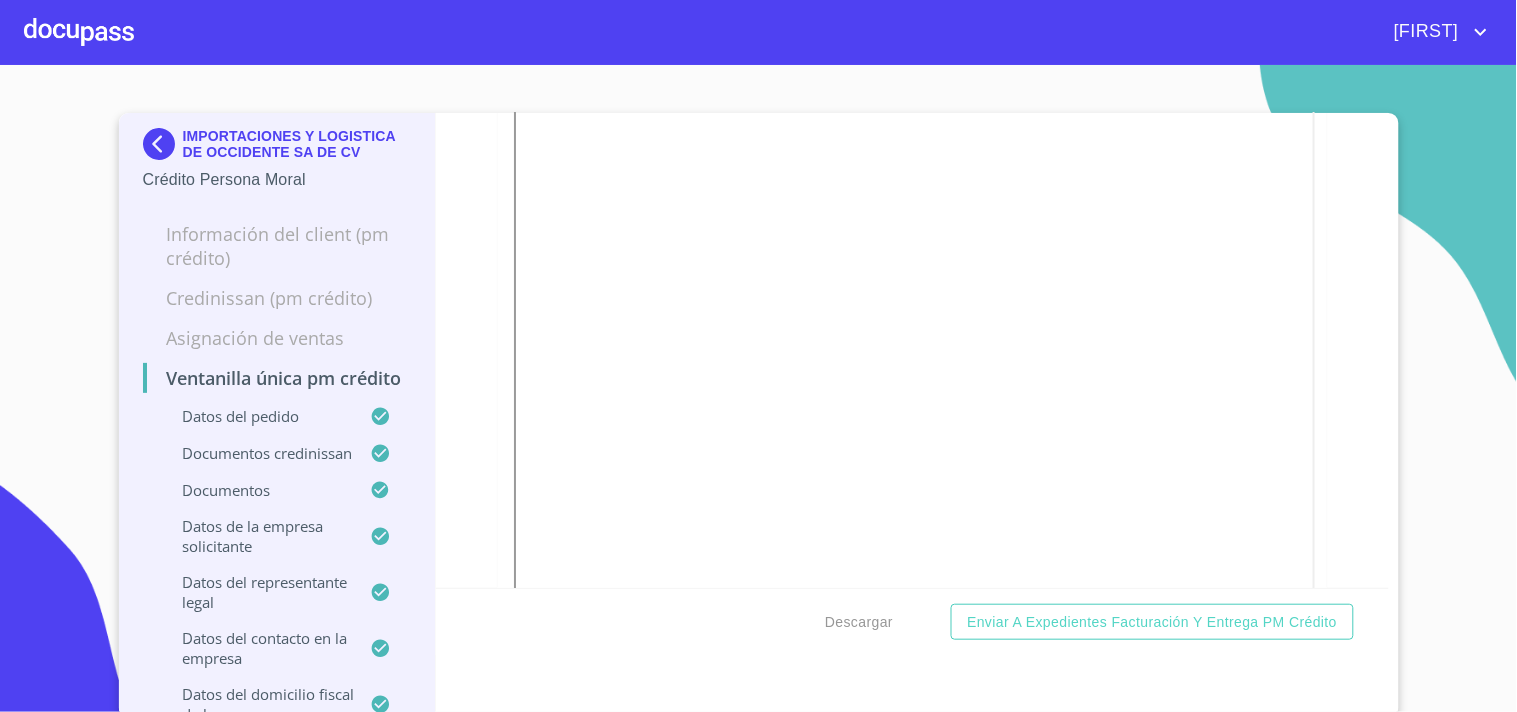 click at bounding box center (163, 144) 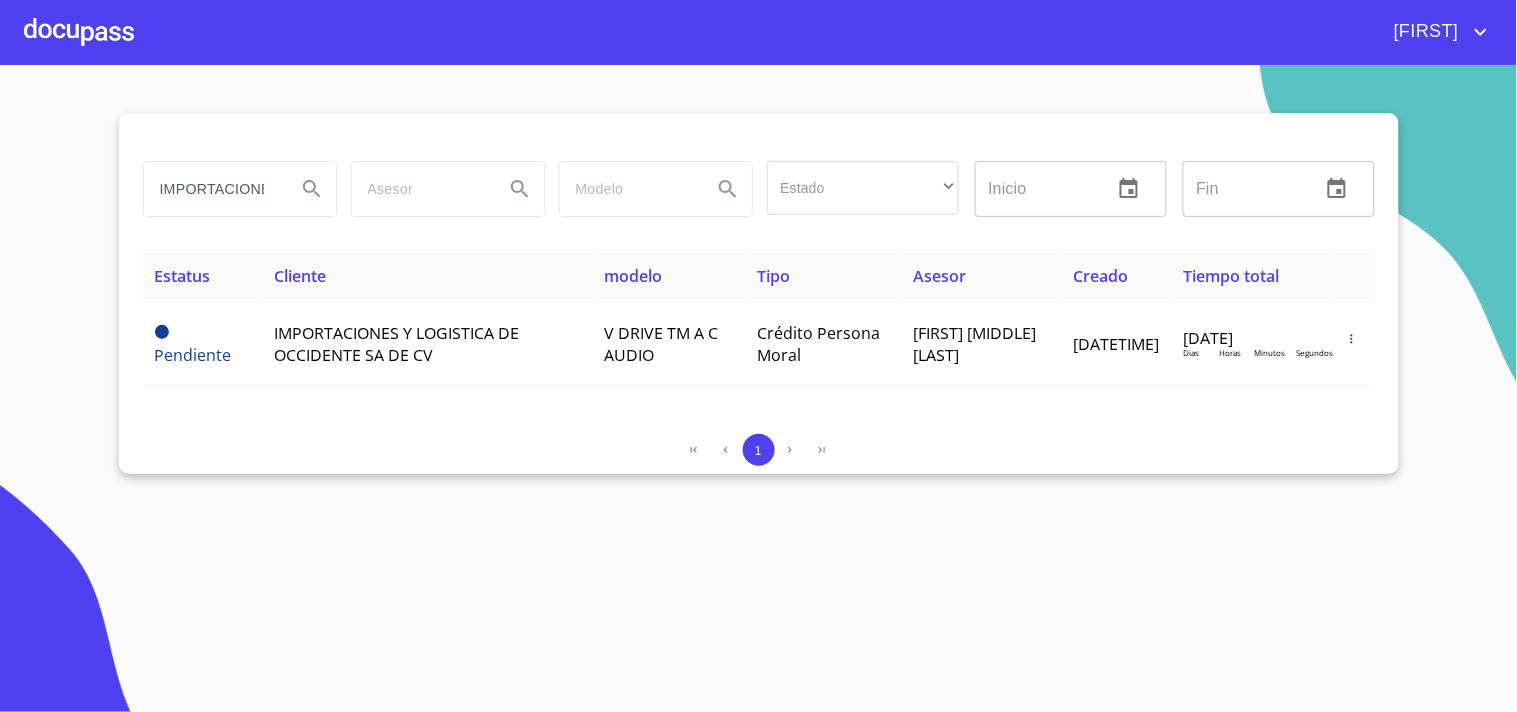 scroll, scrollTop: 0, scrollLeft: 0, axis: both 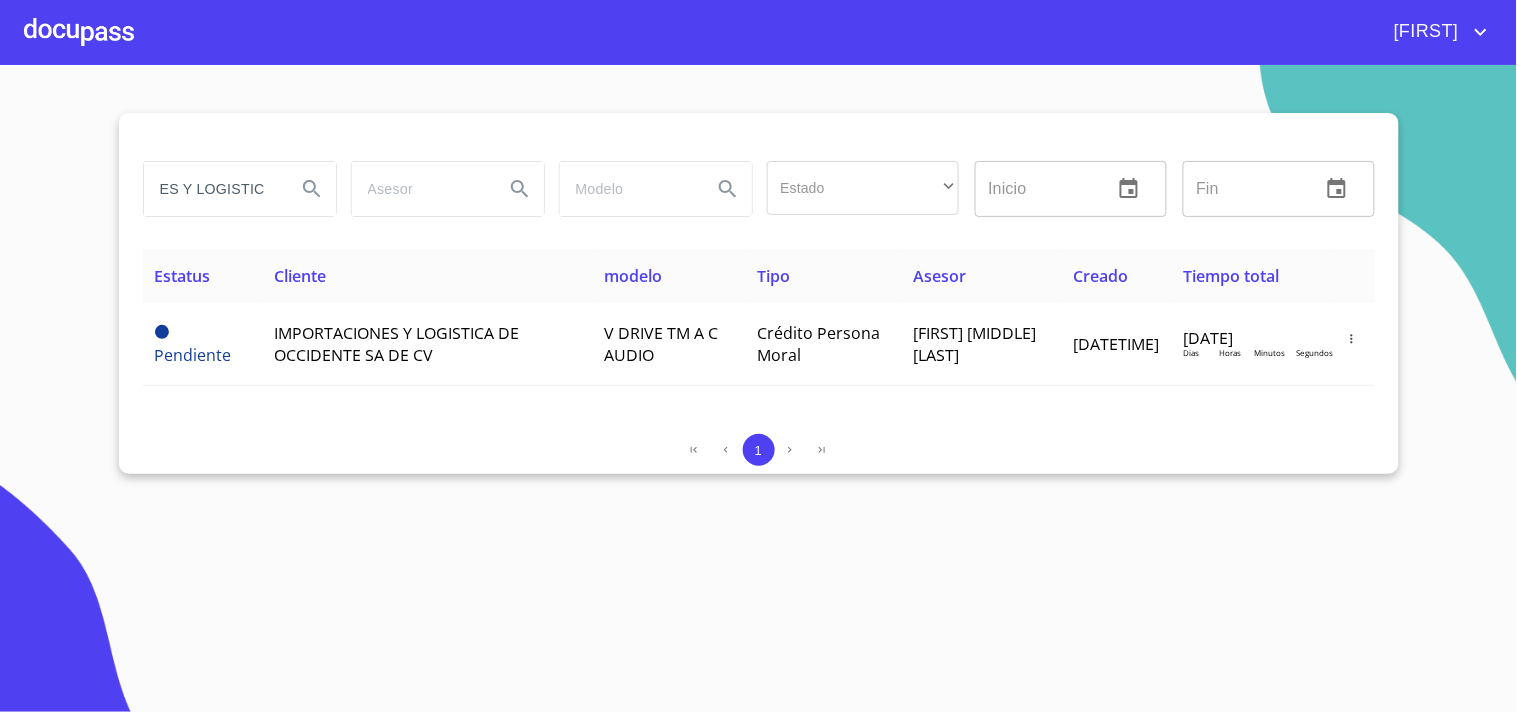 drag, startPoint x: 145, startPoint y: 168, endPoint x: 60, endPoint y: 165, distance: 85.052925 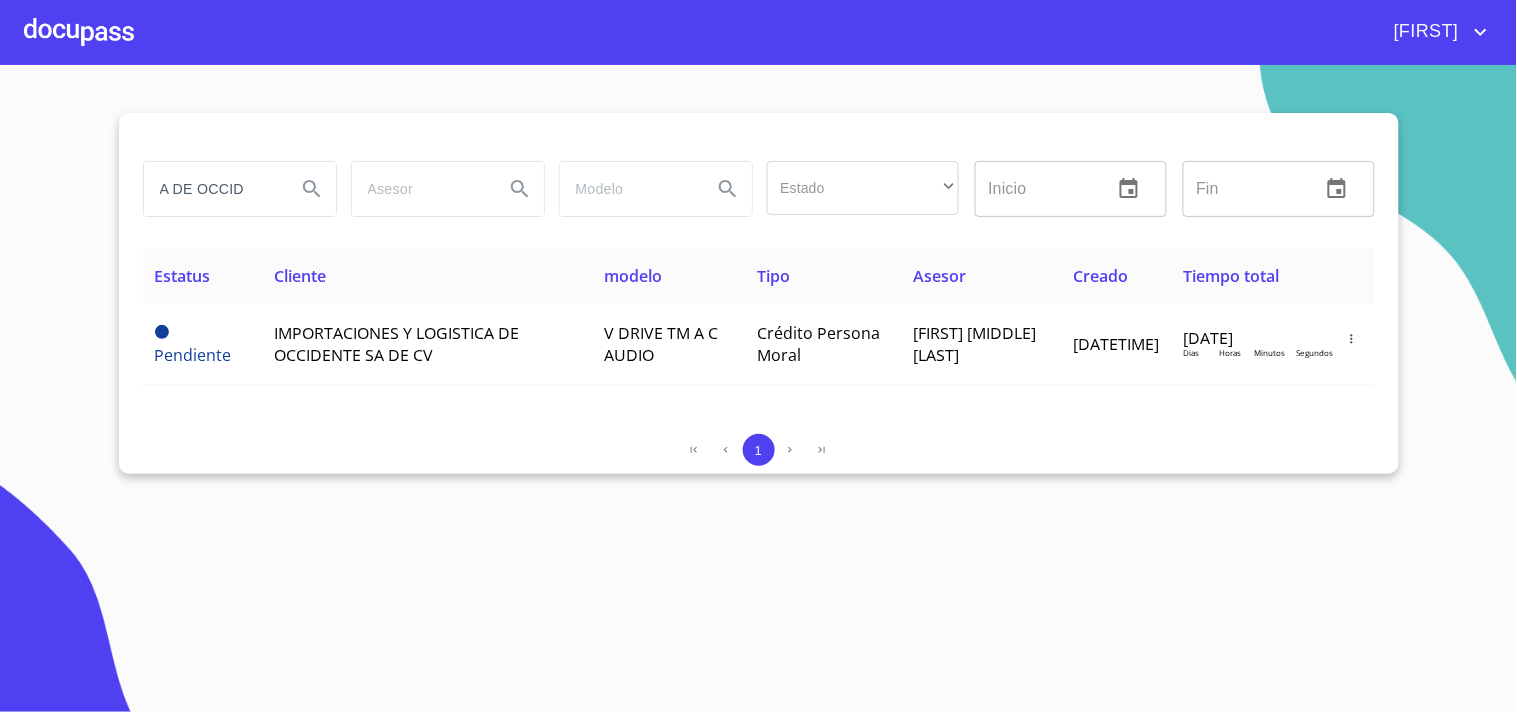 drag, startPoint x: 238, startPoint y: 184, endPoint x: 0, endPoint y: 146, distance: 241.01453 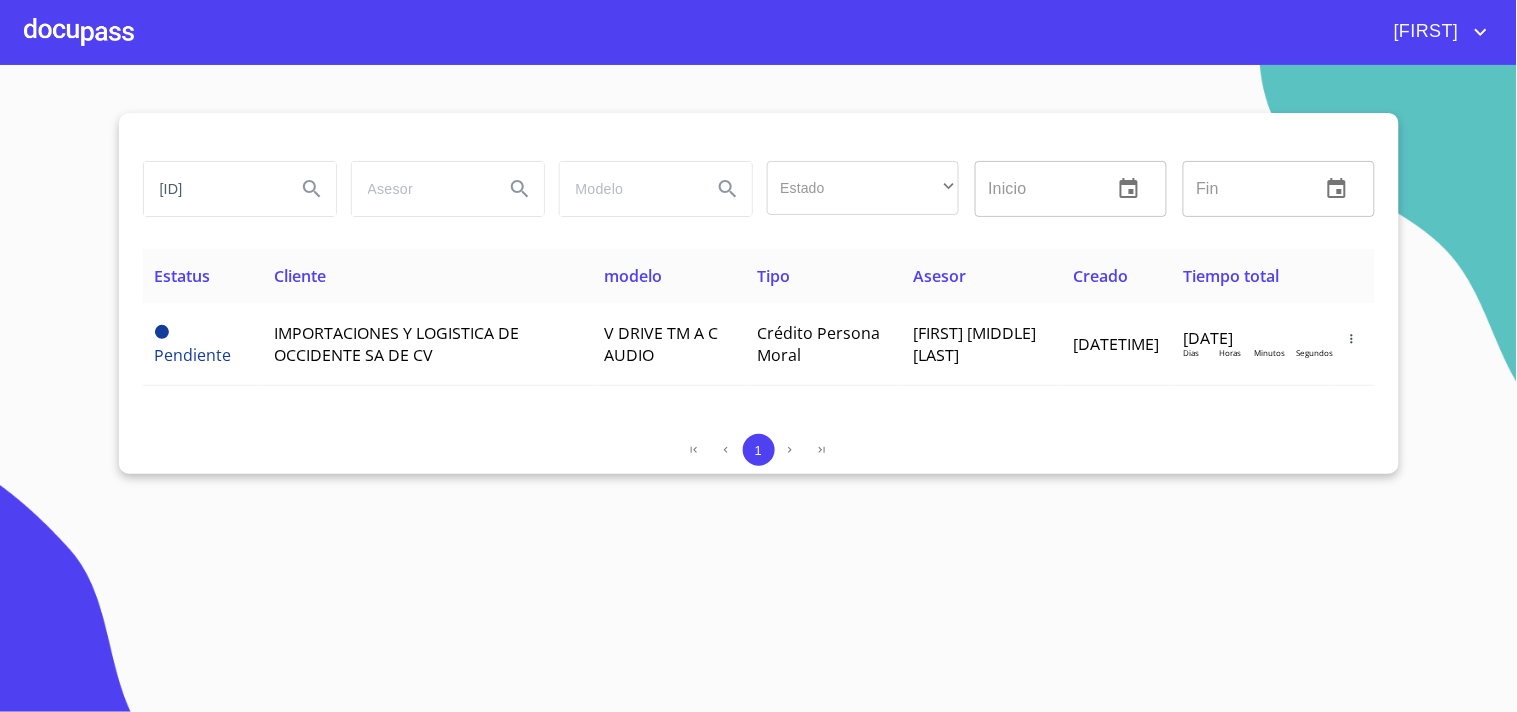 drag, startPoint x: 164, startPoint y: 176, endPoint x: 43, endPoint y: 165, distance: 121.49897 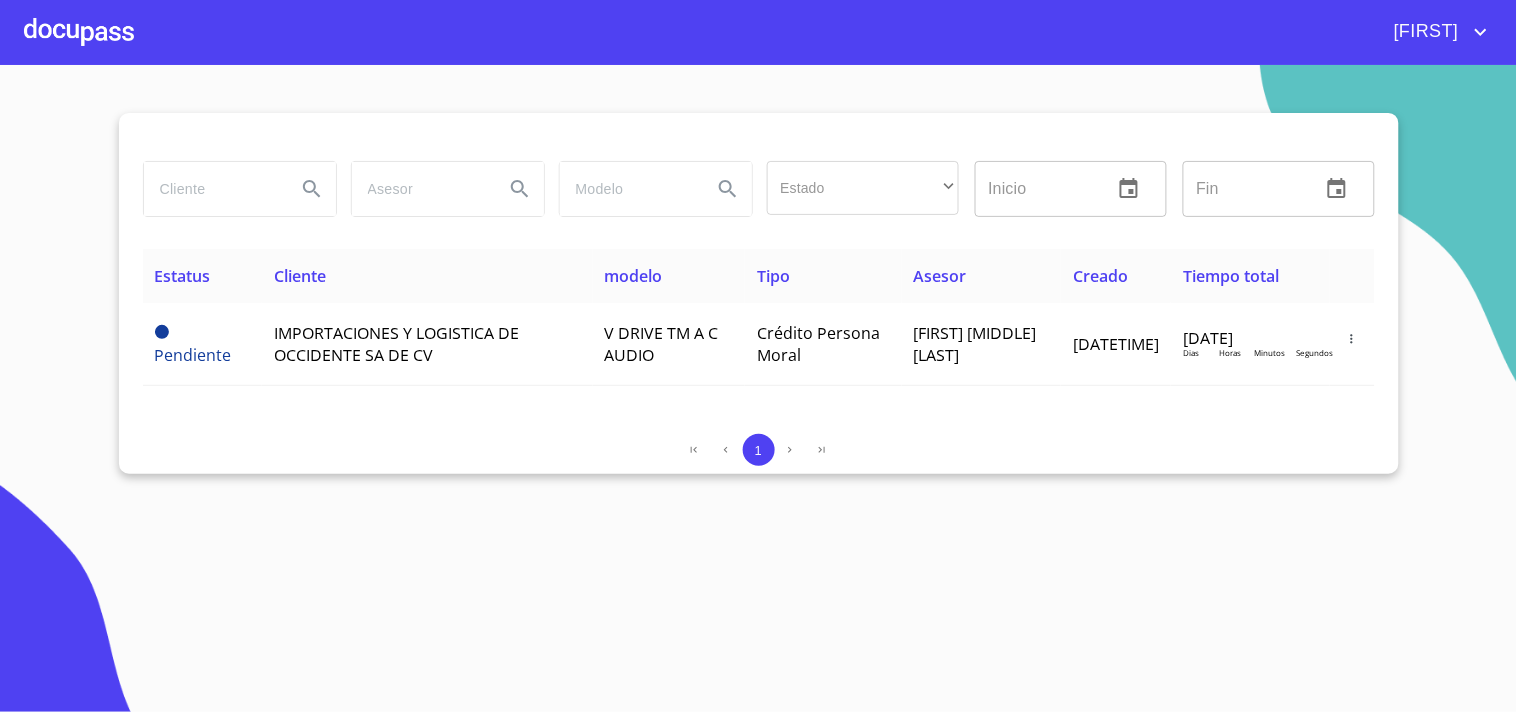paste on "REPSTRONICS" 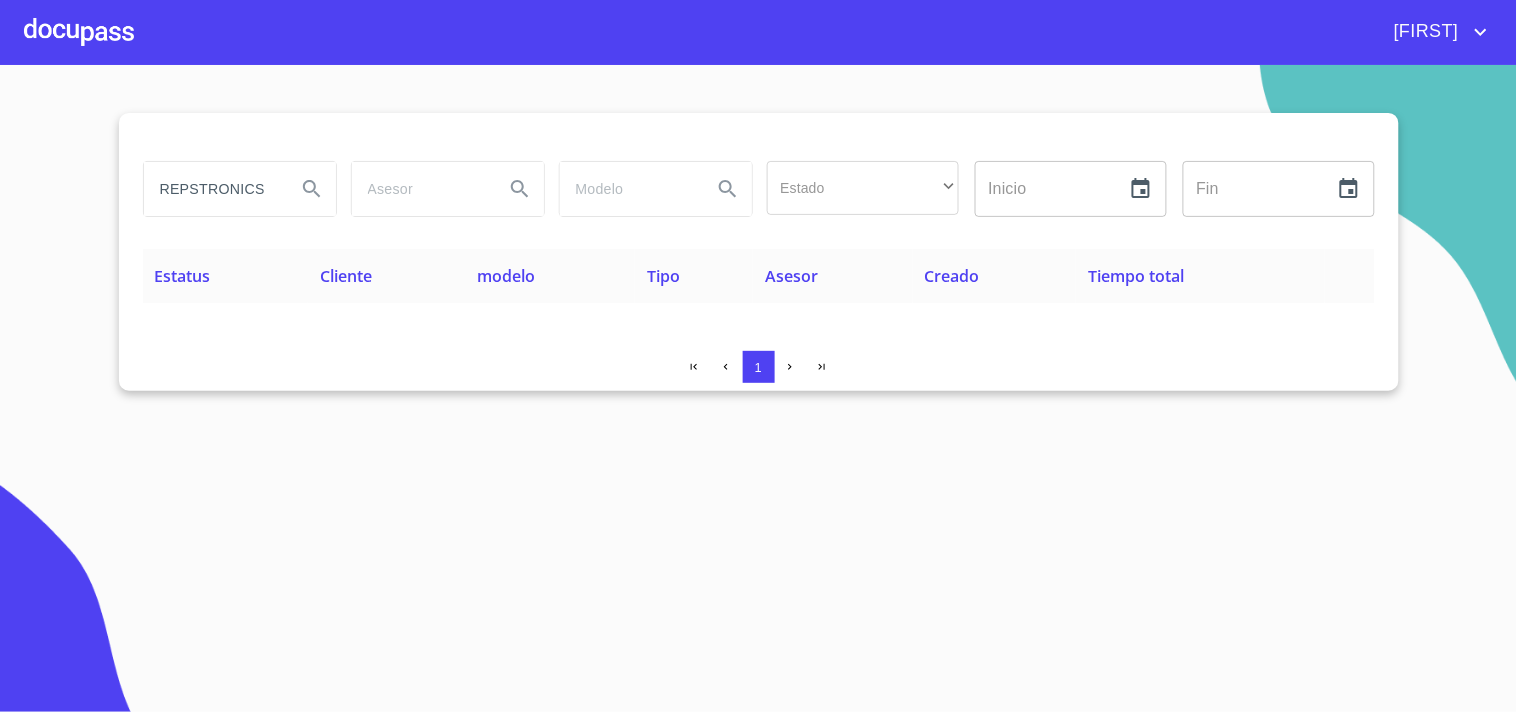 scroll, scrollTop: 0, scrollLeft: 0, axis: both 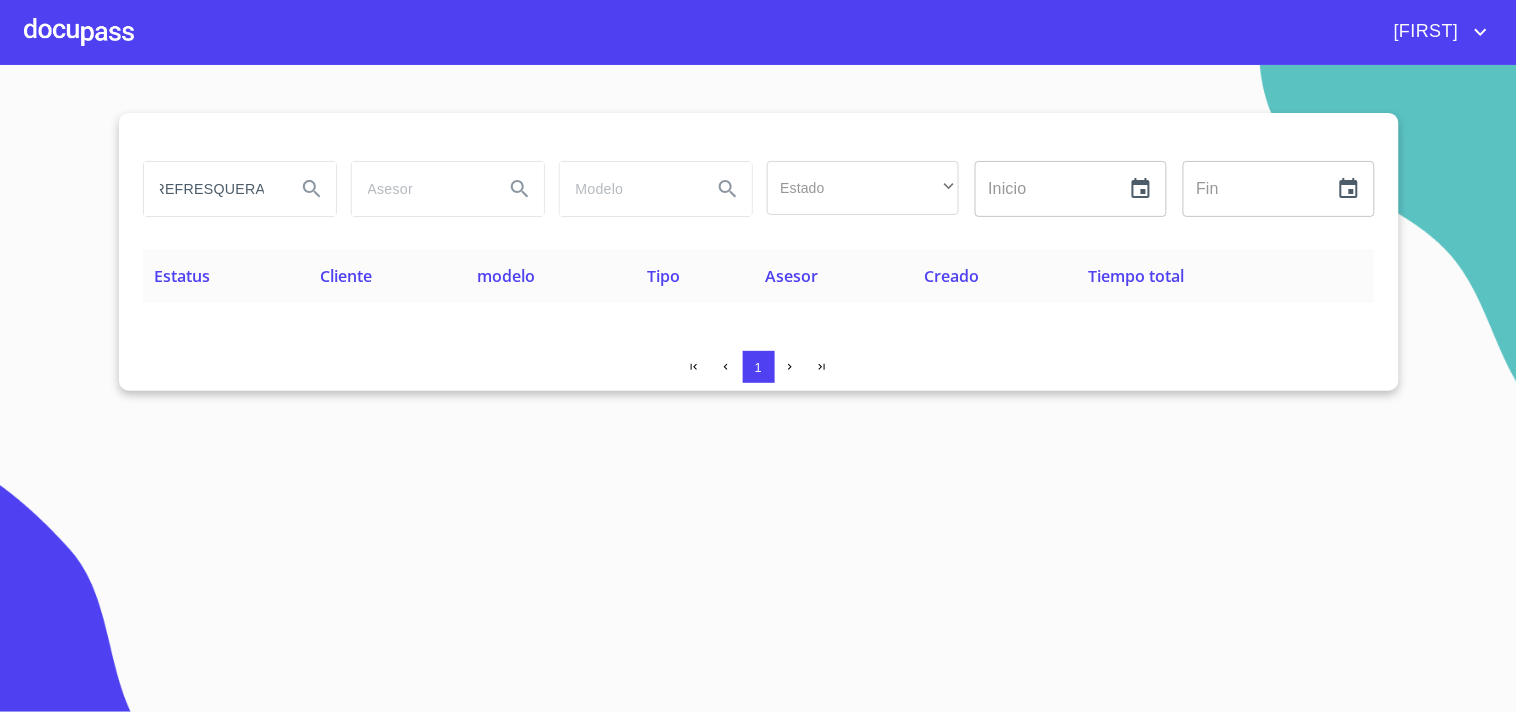 type on "REFRESQUERA" 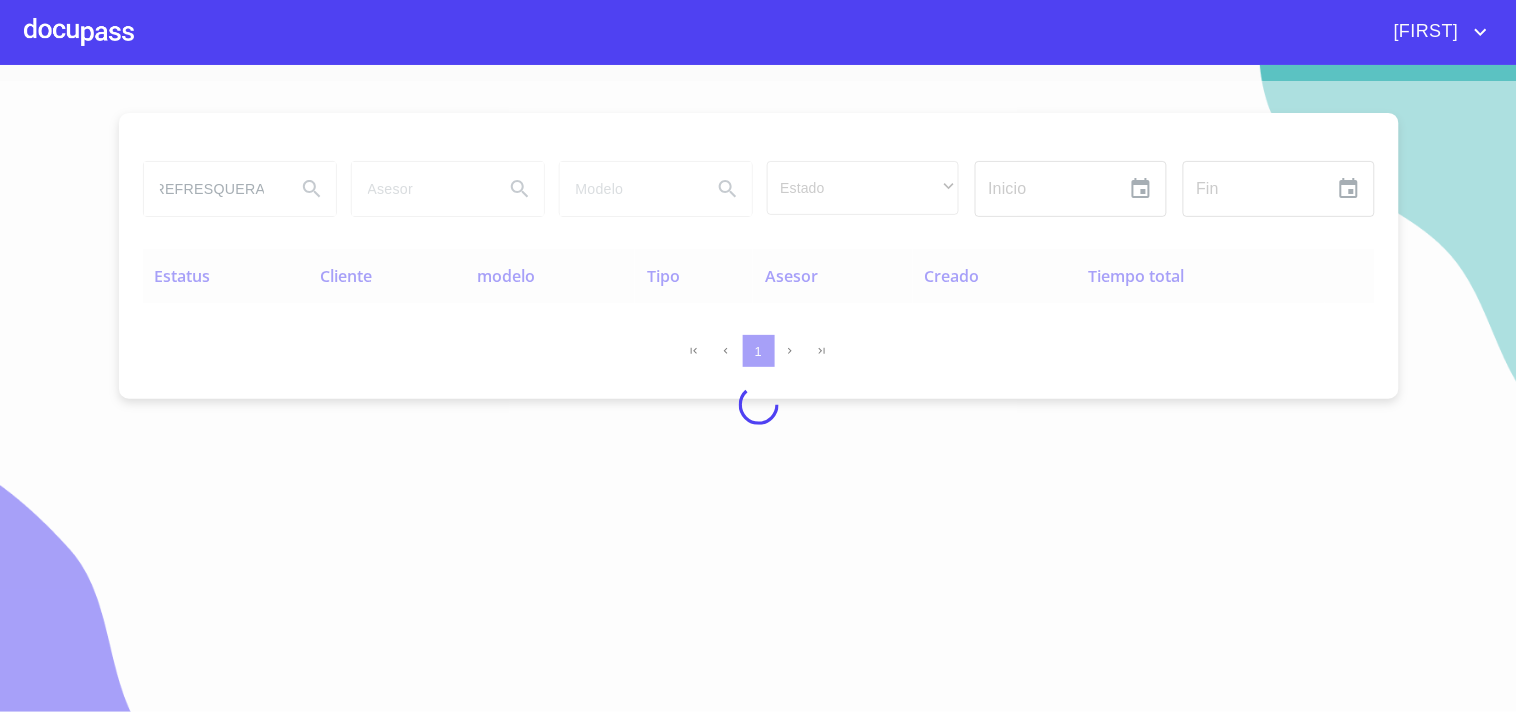 scroll, scrollTop: 0, scrollLeft: 0, axis: both 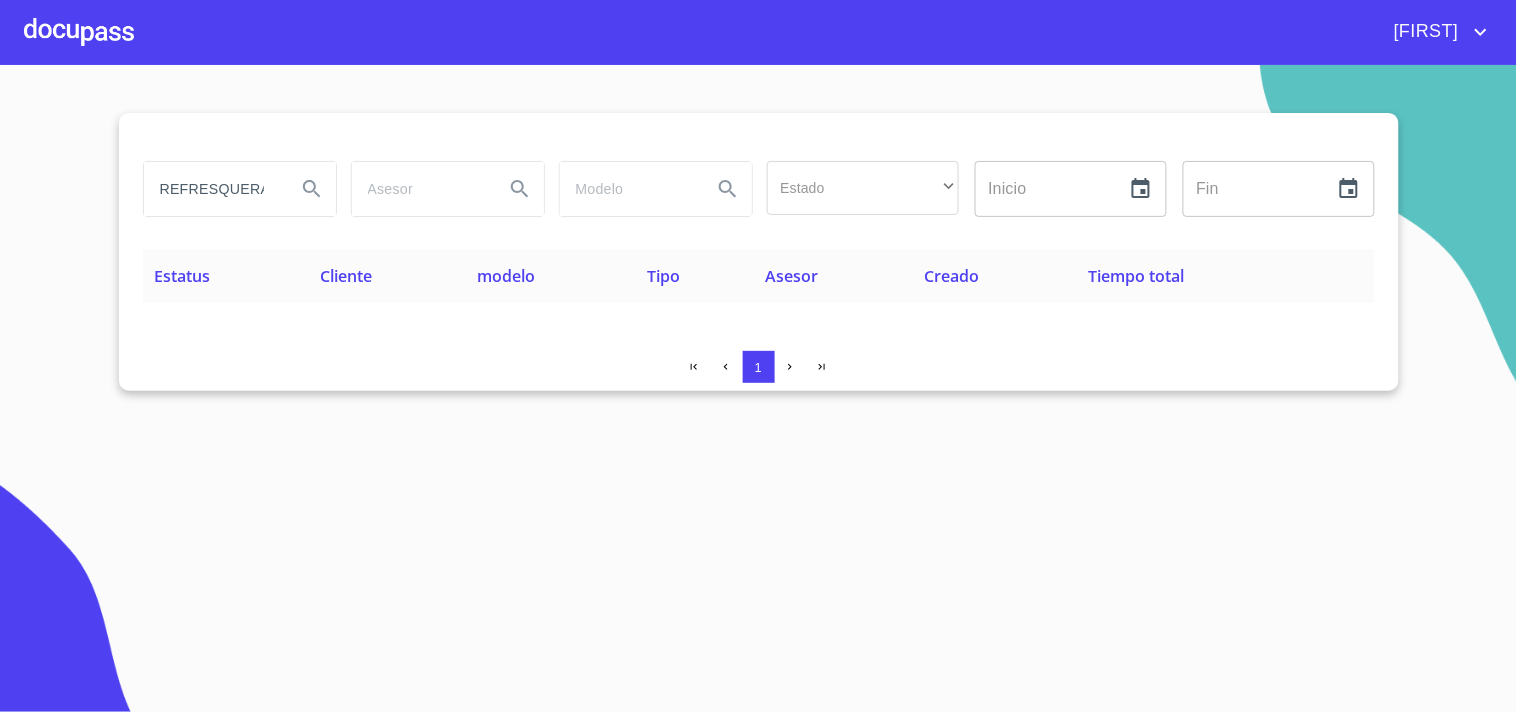 click on "REFRESQUERA" at bounding box center [212, 189] 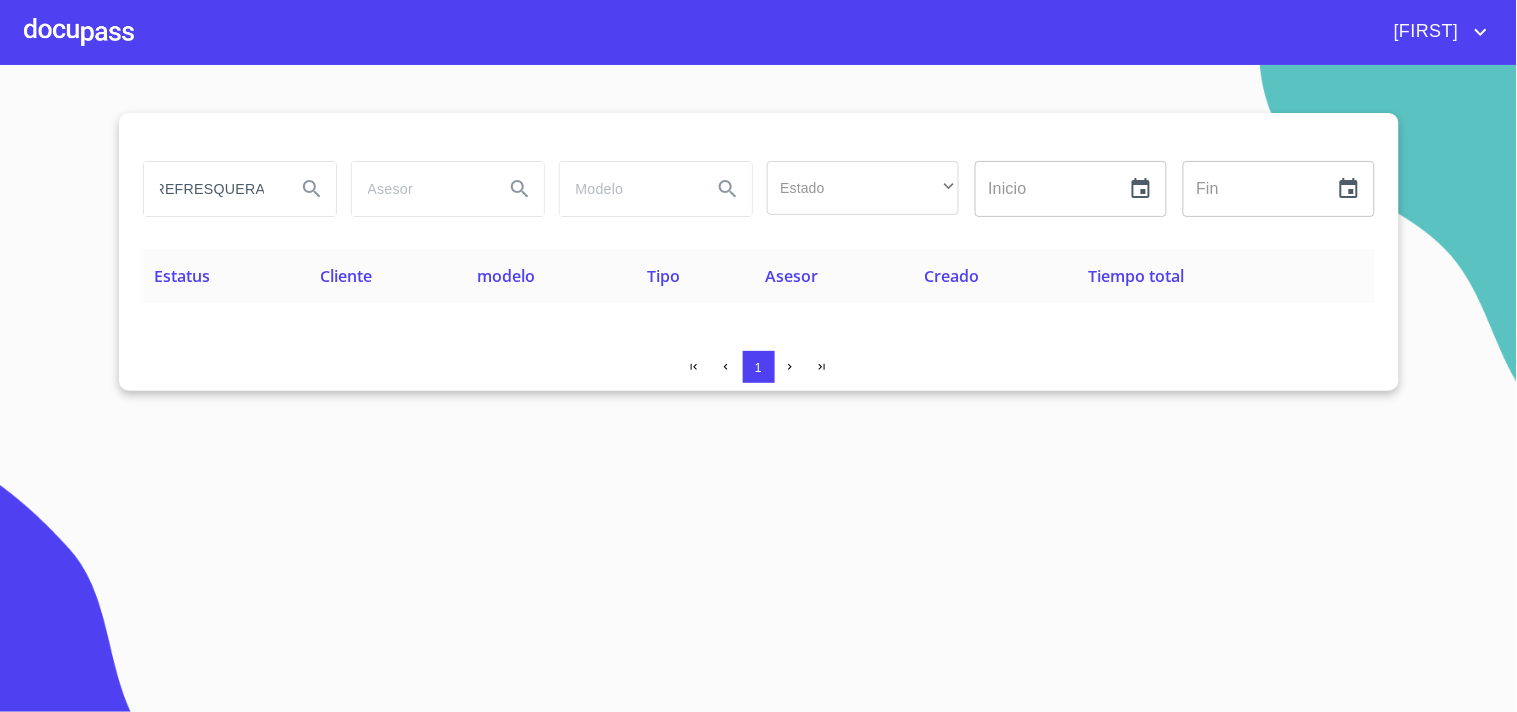 scroll, scrollTop: 0, scrollLeft: 0, axis: both 